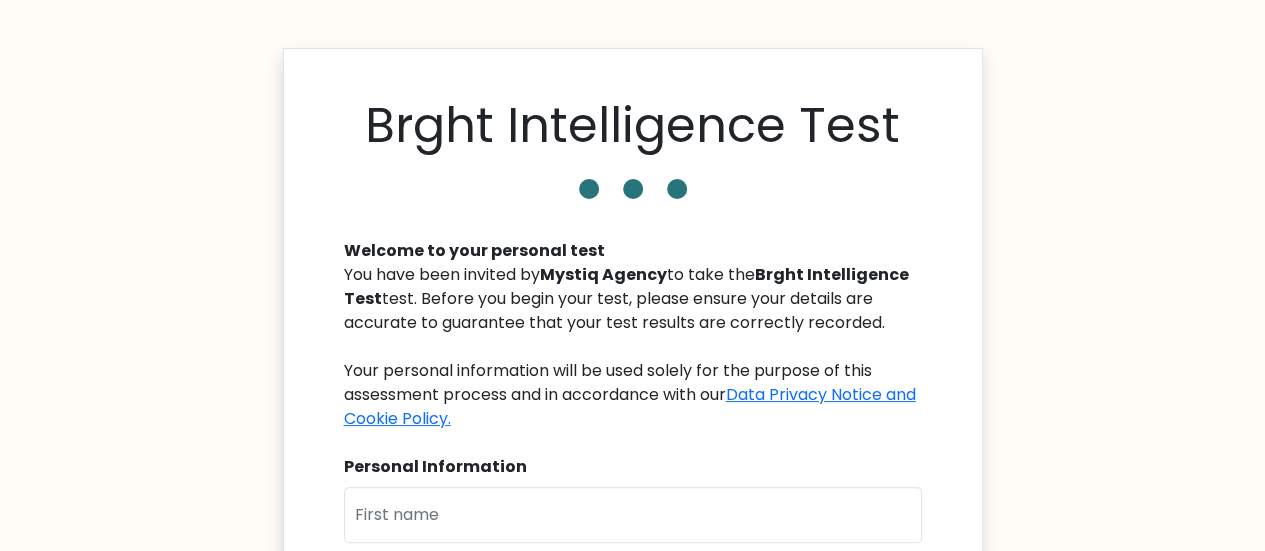 scroll, scrollTop: 200, scrollLeft: 0, axis: vertical 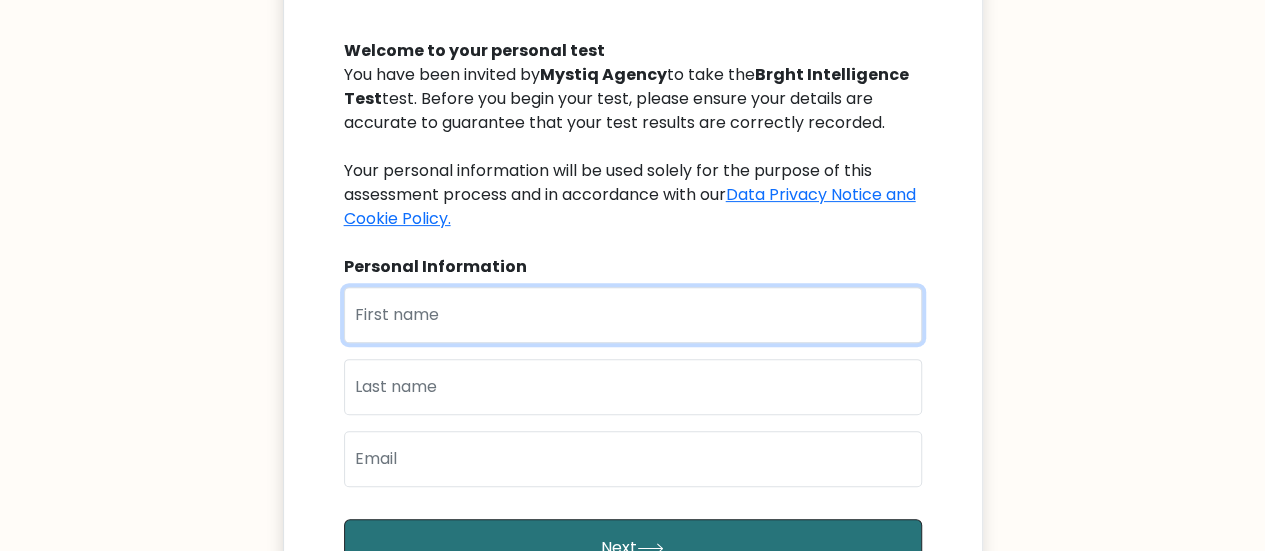 click at bounding box center [633, 315] 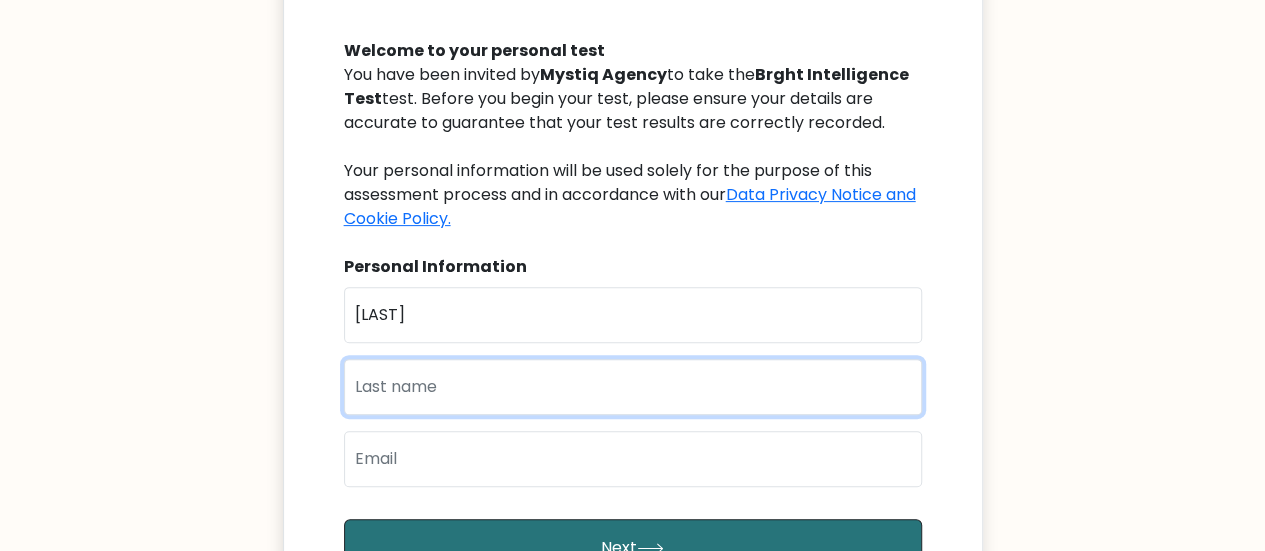 type on "Zosa" 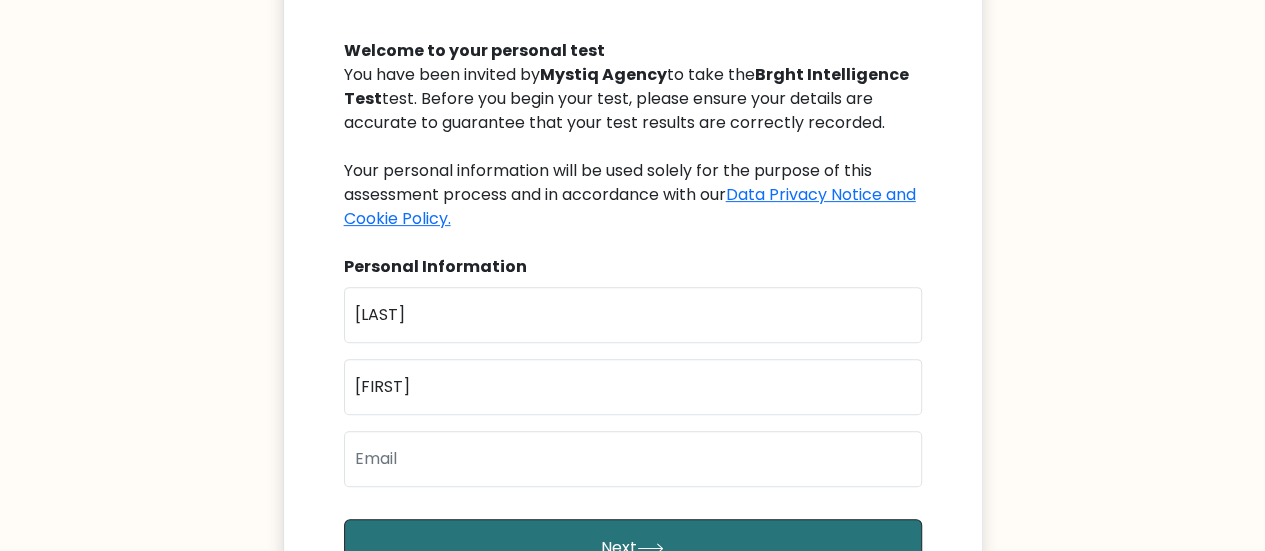 click on "First Name
Marichris
Last Name
Zosa
Email" at bounding box center (633, 395) 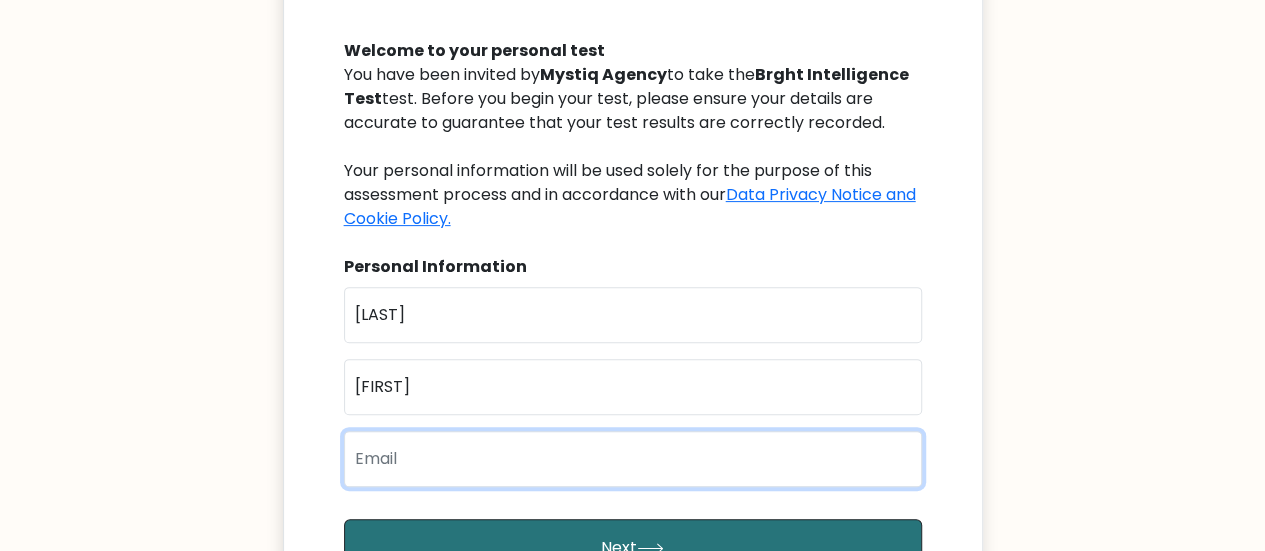 type on "zosamarichris@gmail.com" 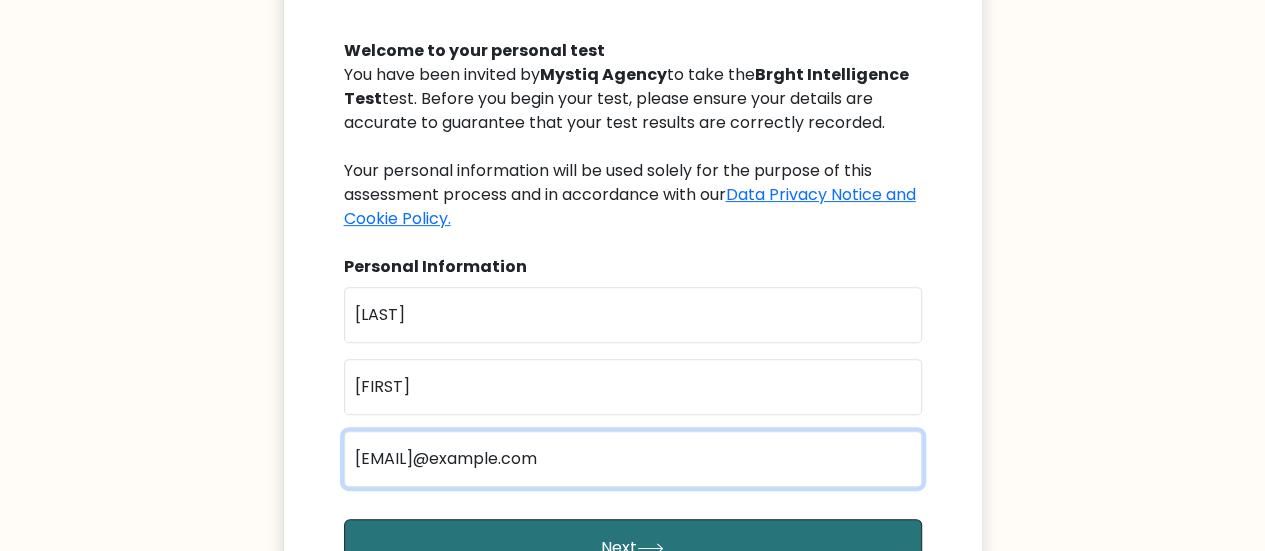 scroll, scrollTop: 300, scrollLeft: 0, axis: vertical 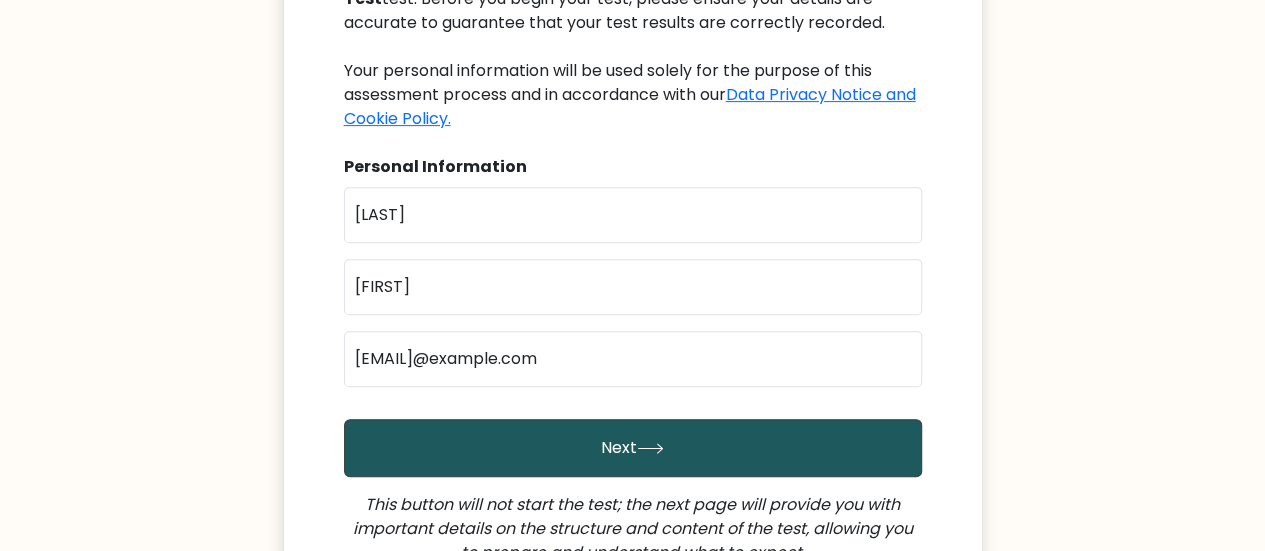 click on "Next" at bounding box center (633, 448) 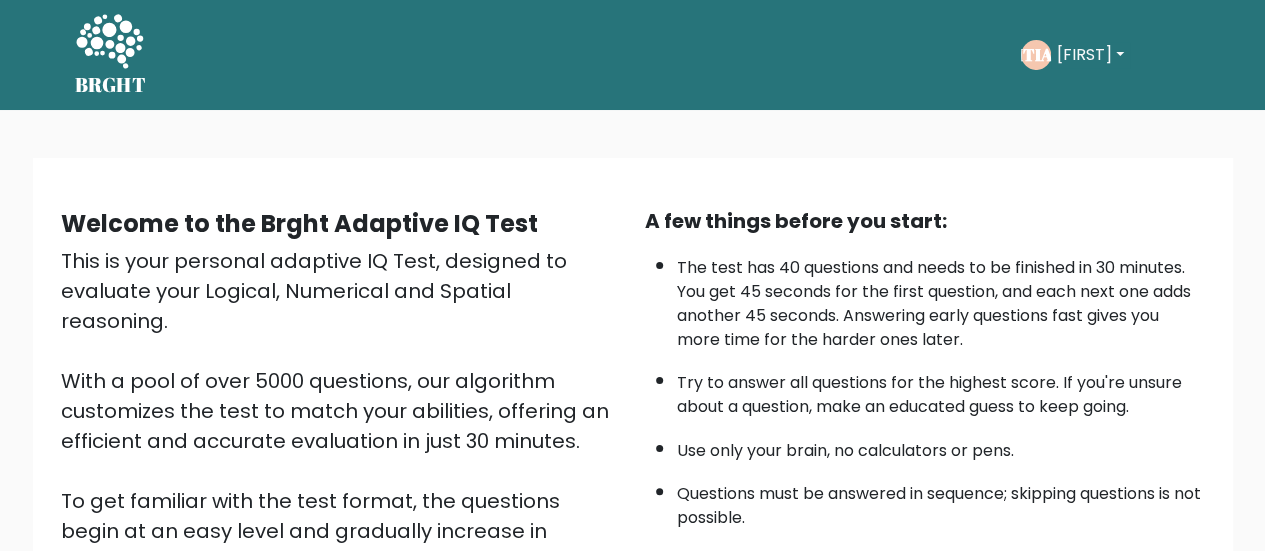 scroll, scrollTop: 200, scrollLeft: 0, axis: vertical 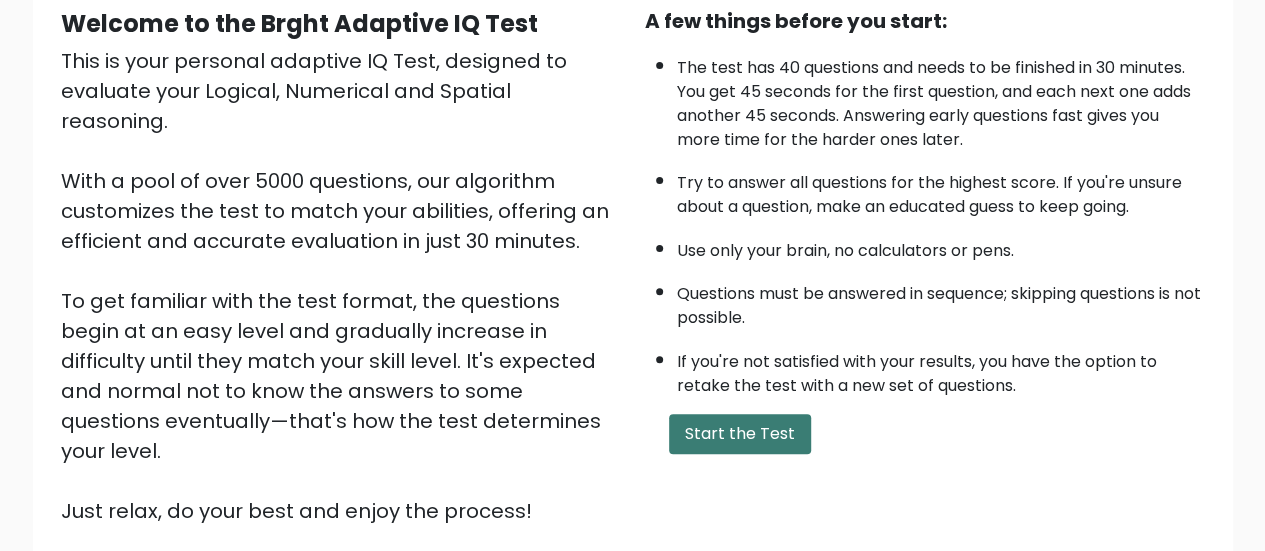 click on "Start the Test" at bounding box center [740, 434] 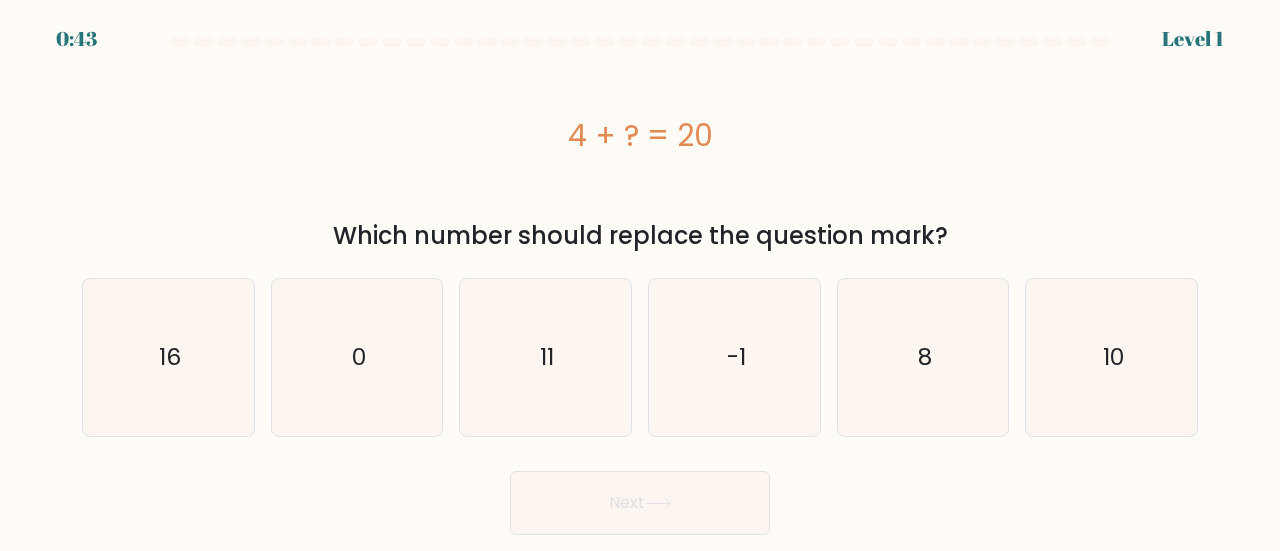 scroll, scrollTop: 0, scrollLeft: 0, axis: both 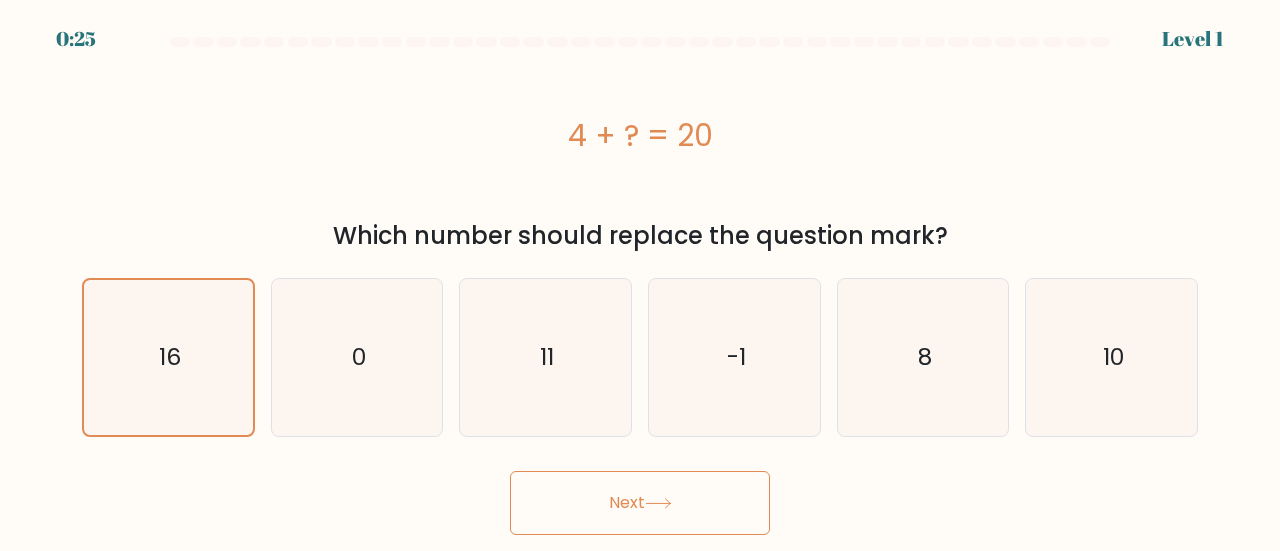 click on "Next" at bounding box center [640, 503] 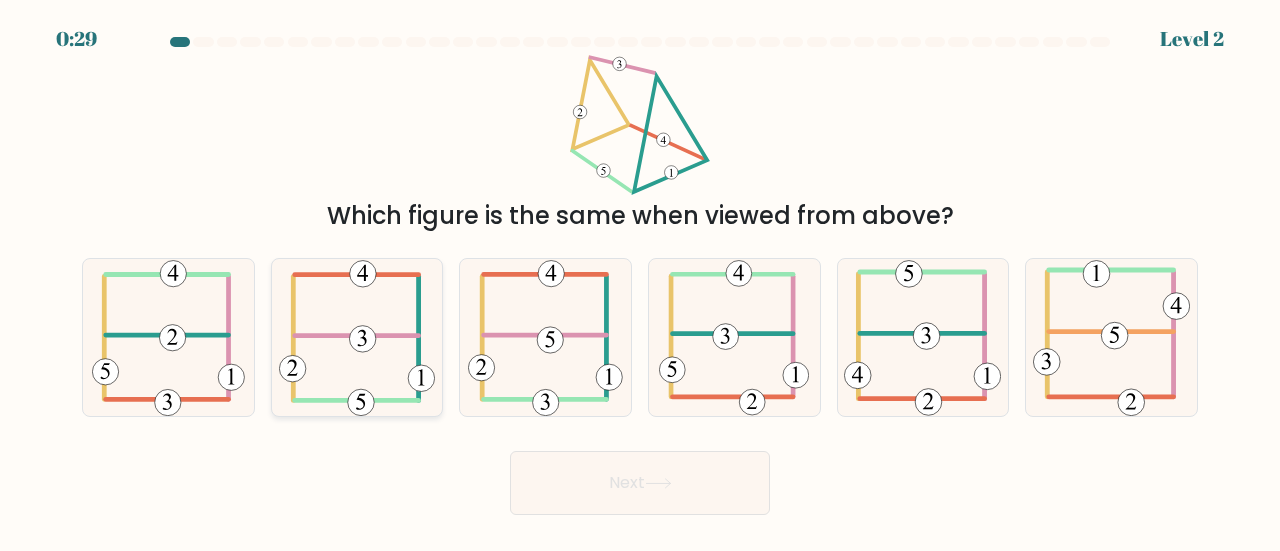 click at bounding box center (357, 337) 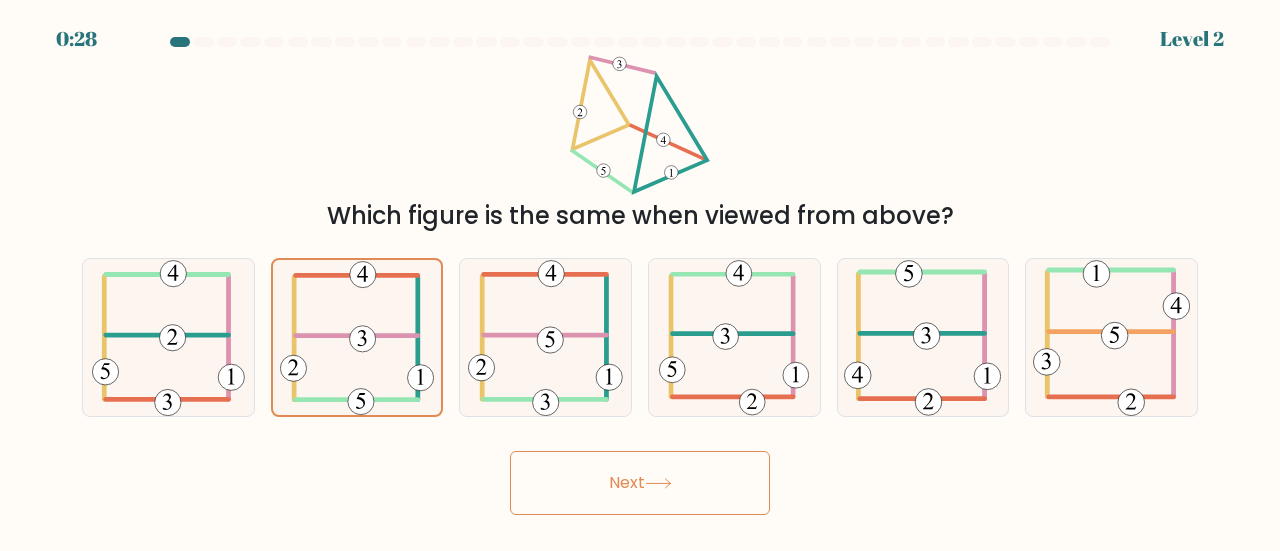 click on "Next" at bounding box center [640, 483] 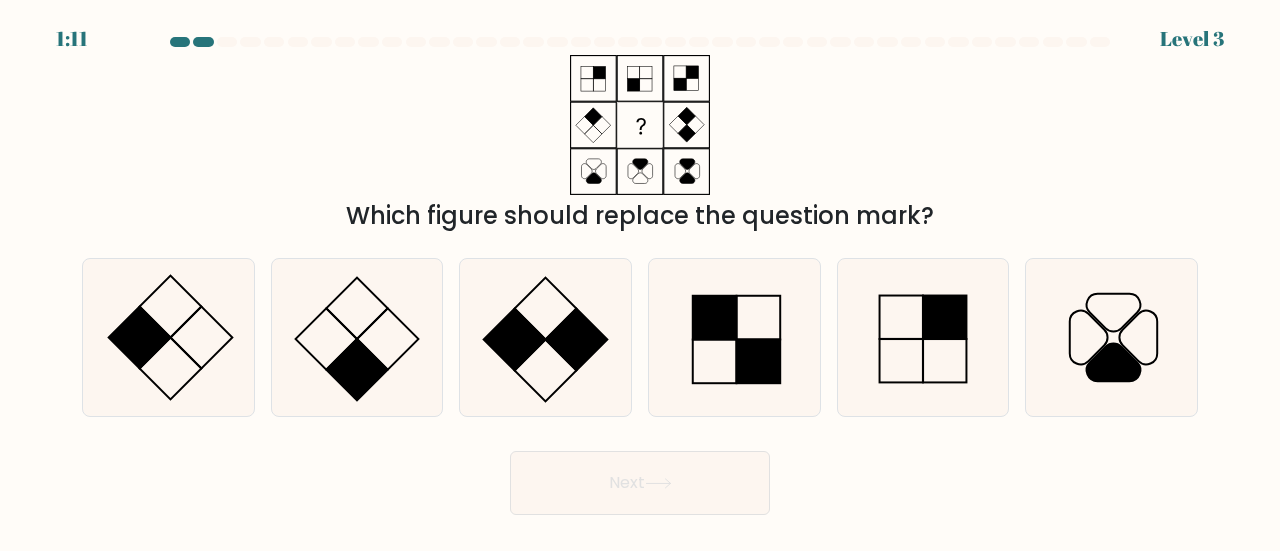 drag, startPoint x: 646, startPoint y: 479, endPoint x: 688, endPoint y: 449, distance: 51.613953 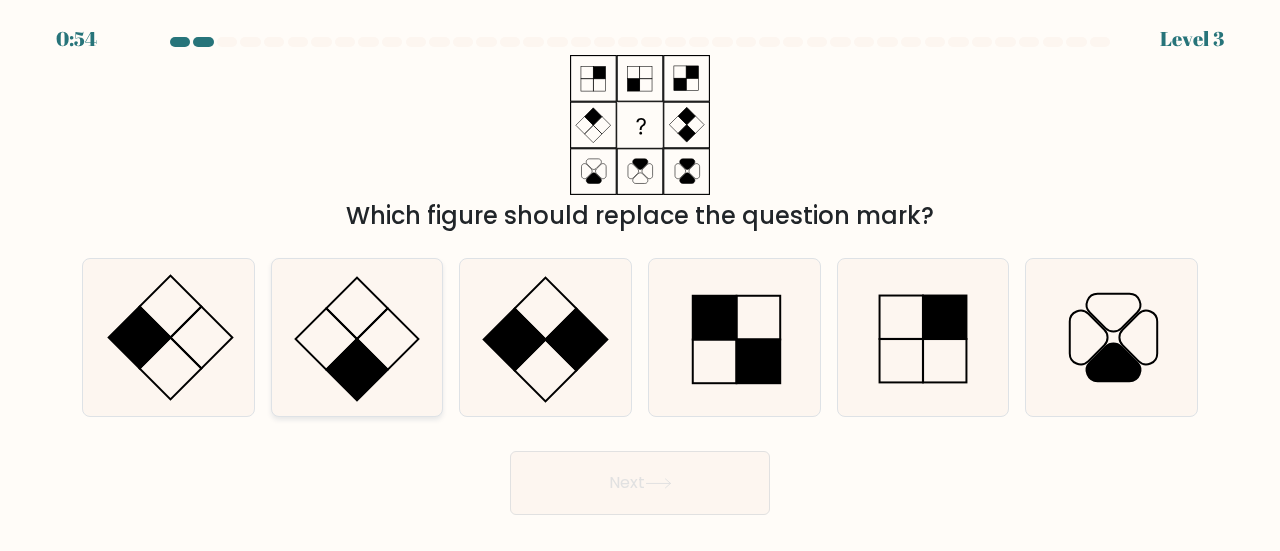 click at bounding box center (357, 337) 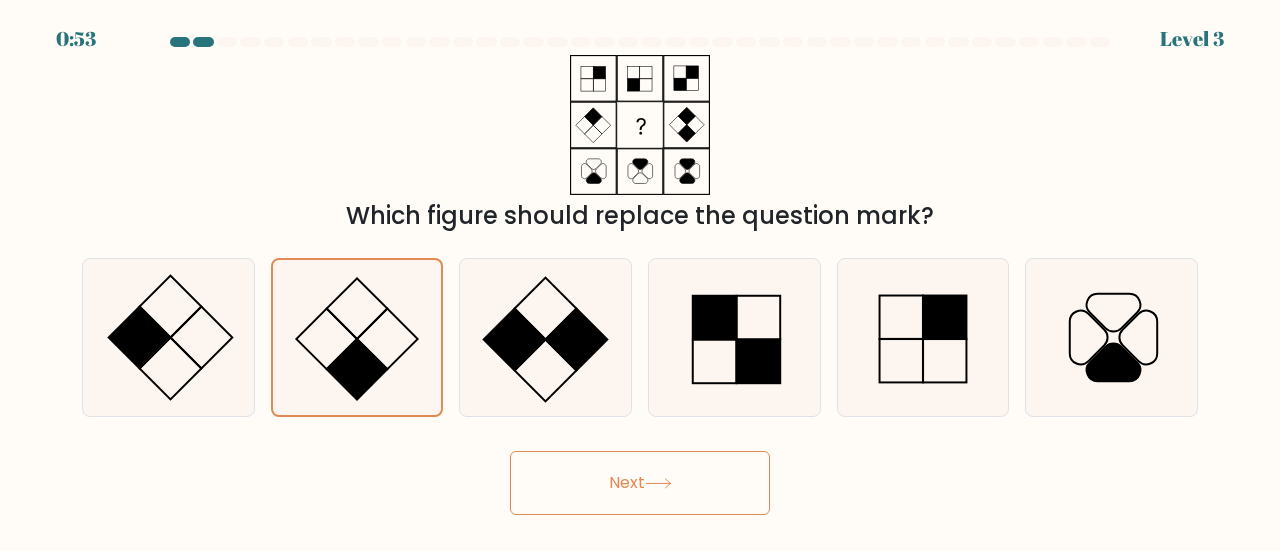 click on "Next" at bounding box center [640, 483] 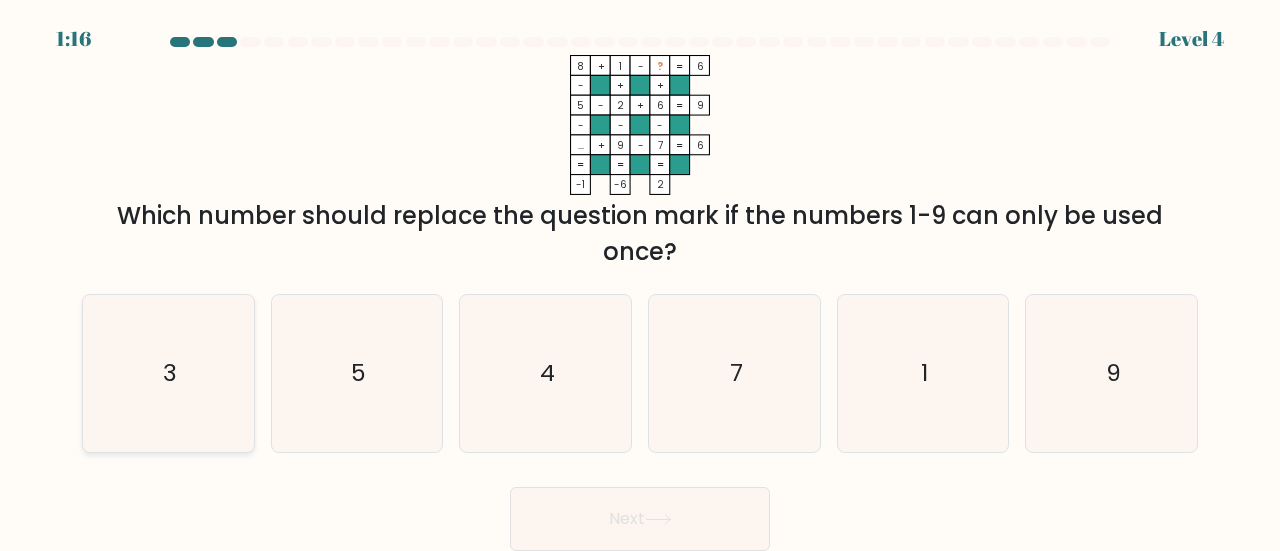 drag, startPoint x: 192, startPoint y: 411, endPoint x: 181, endPoint y: 413, distance: 11.18034 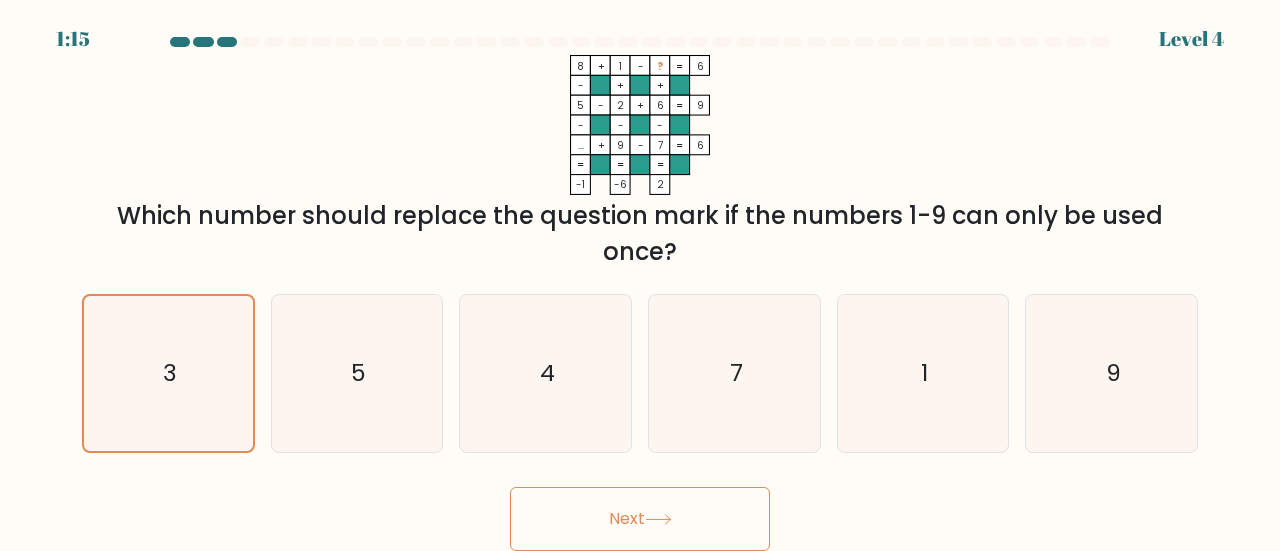 click on "Next" at bounding box center (640, 519) 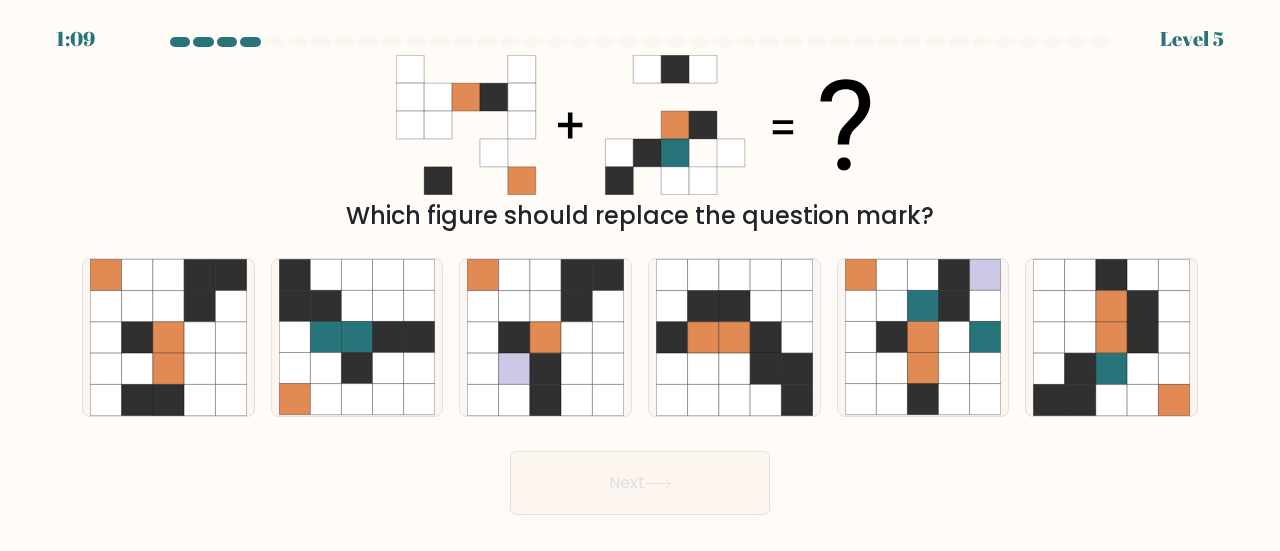 drag, startPoint x: 416, startPoint y: 71, endPoint x: 650, endPoint y: 174, distance: 255.6658 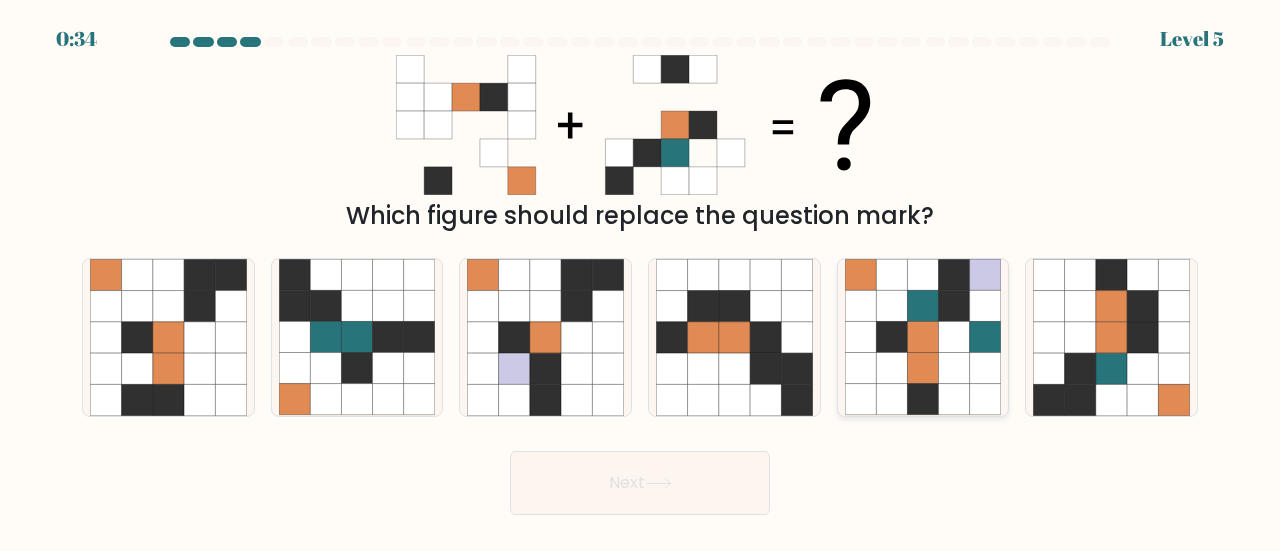 click at bounding box center [954, 306] 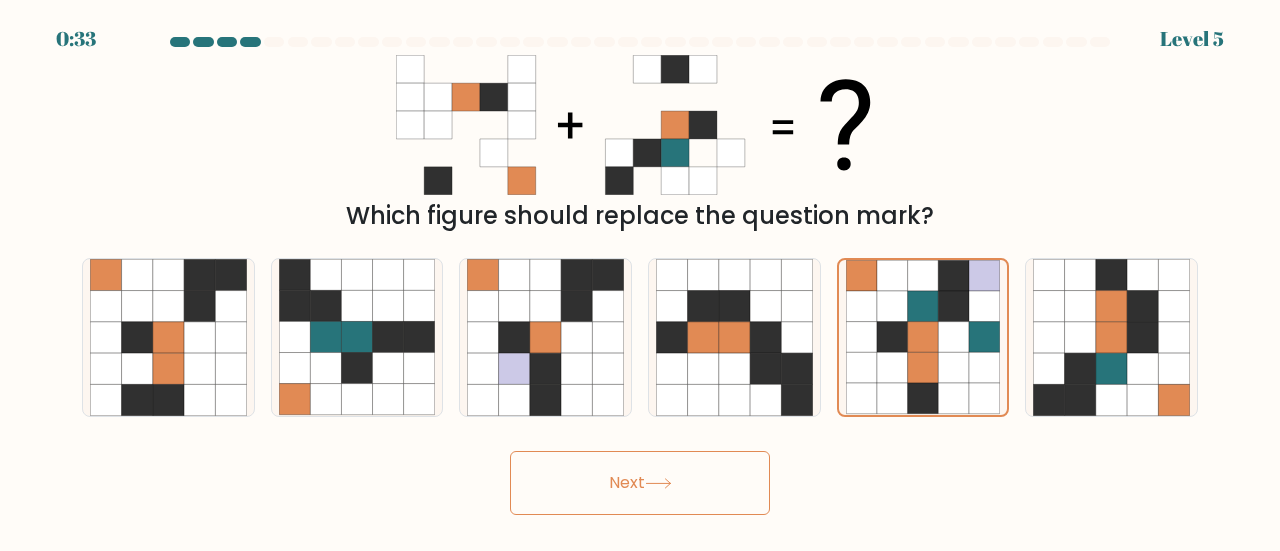 click on "Next" at bounding box center (640, 483) 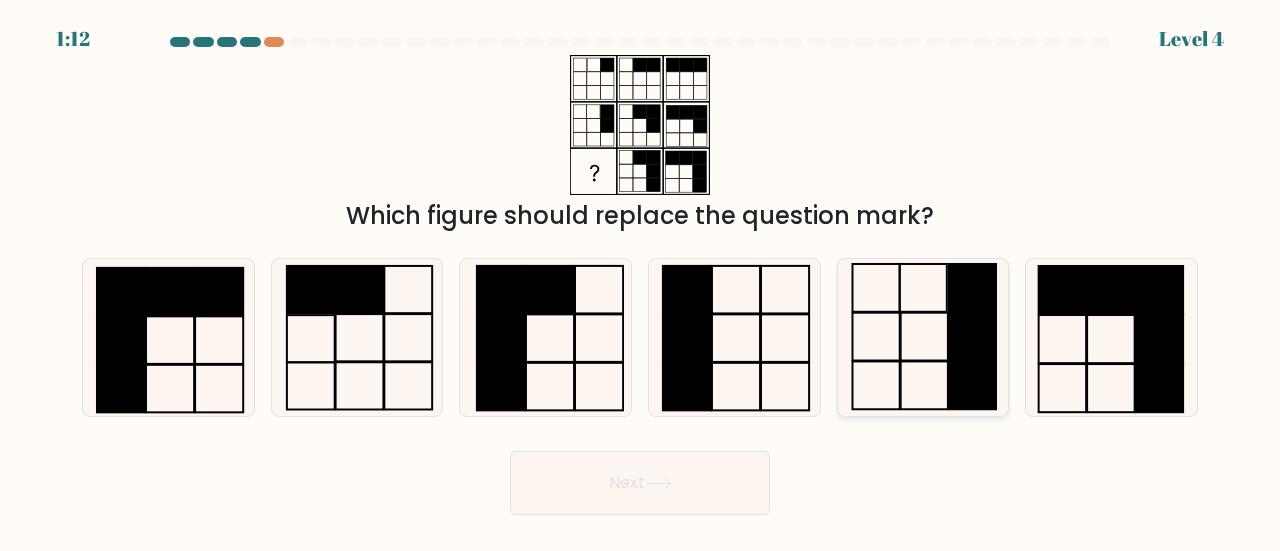 click at bounding box center [923, 337] 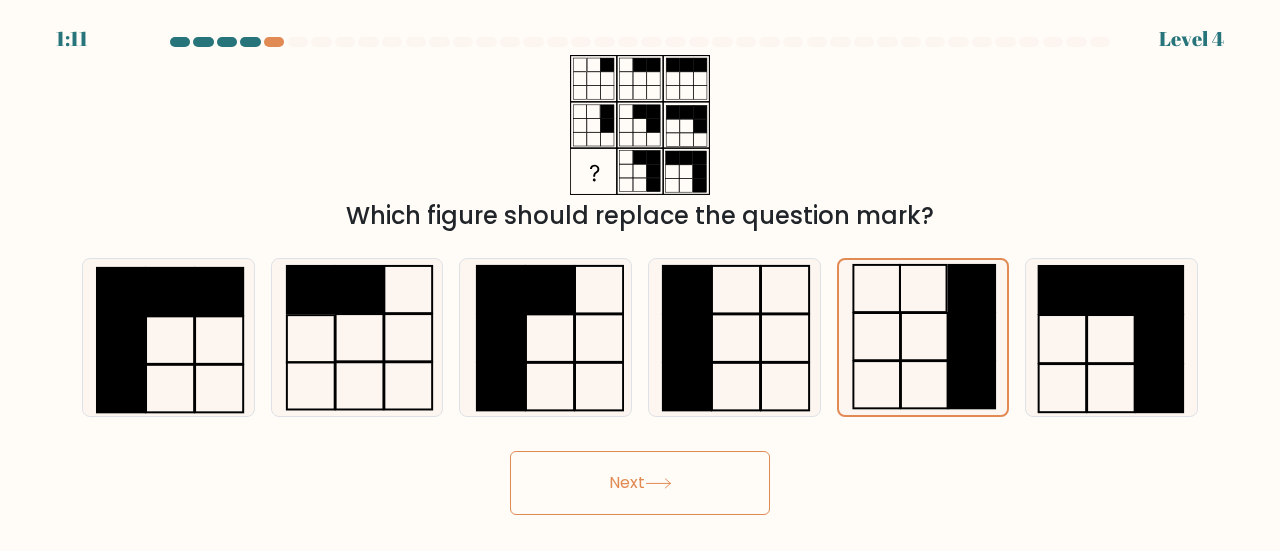 click on "Next" at bounding box center (640, 483) 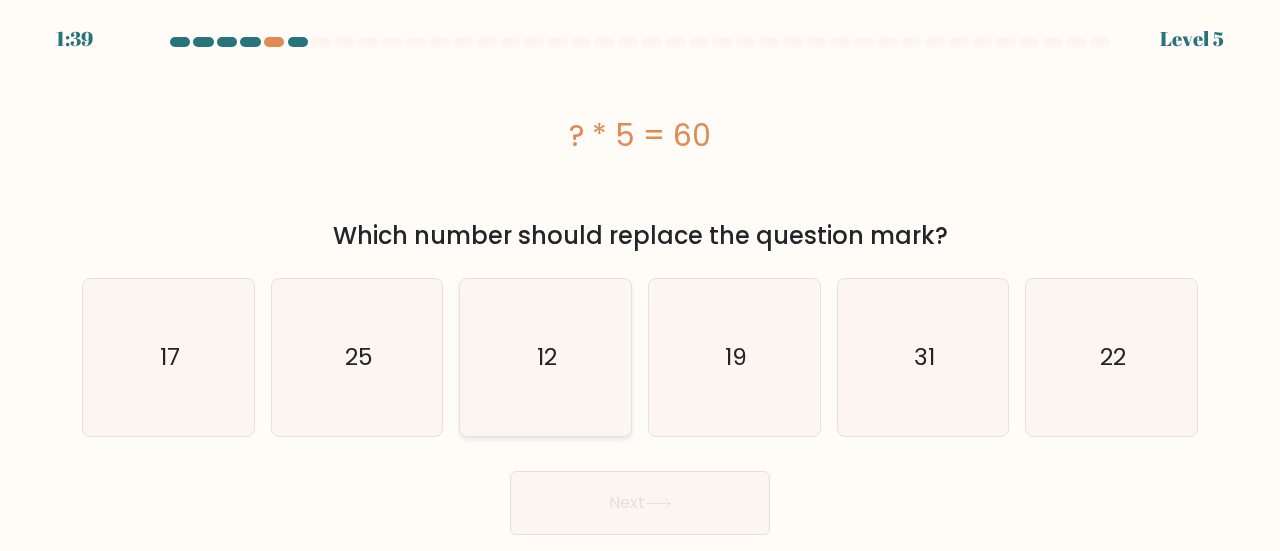 click on "12" at bounding box center [545, 357] 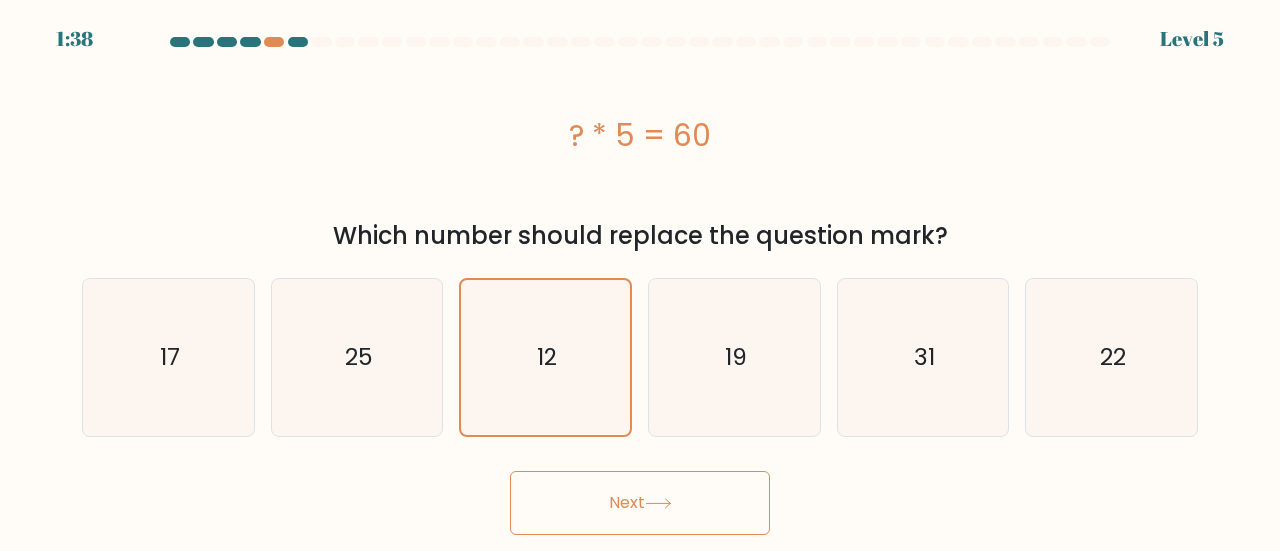 click on "Next" at bounding box center (640, 503) 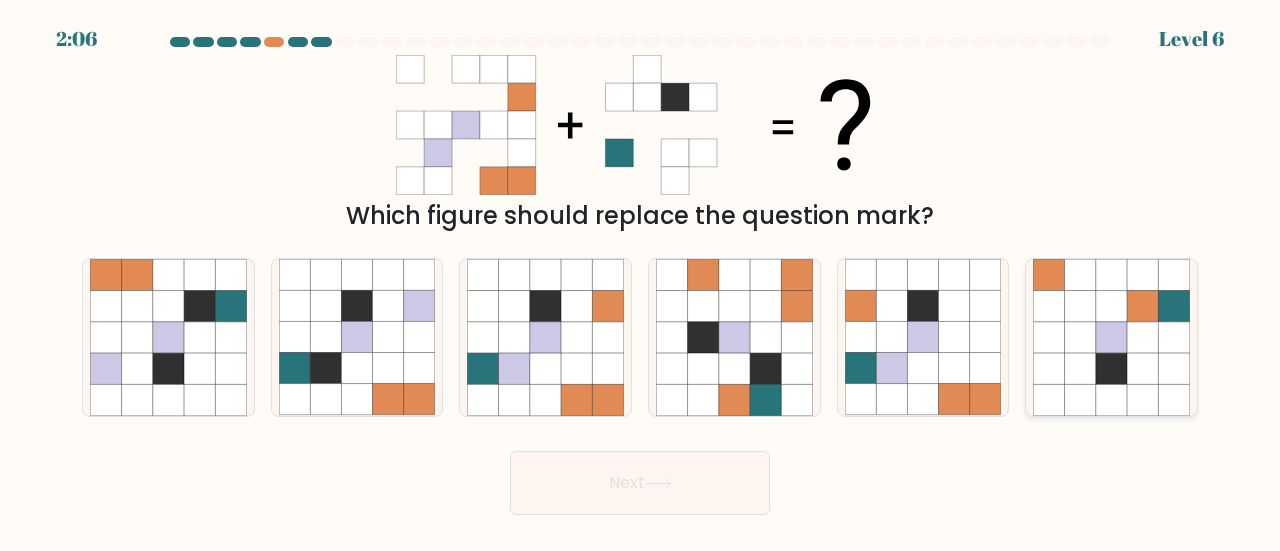click at bounding box center [1173, 337] 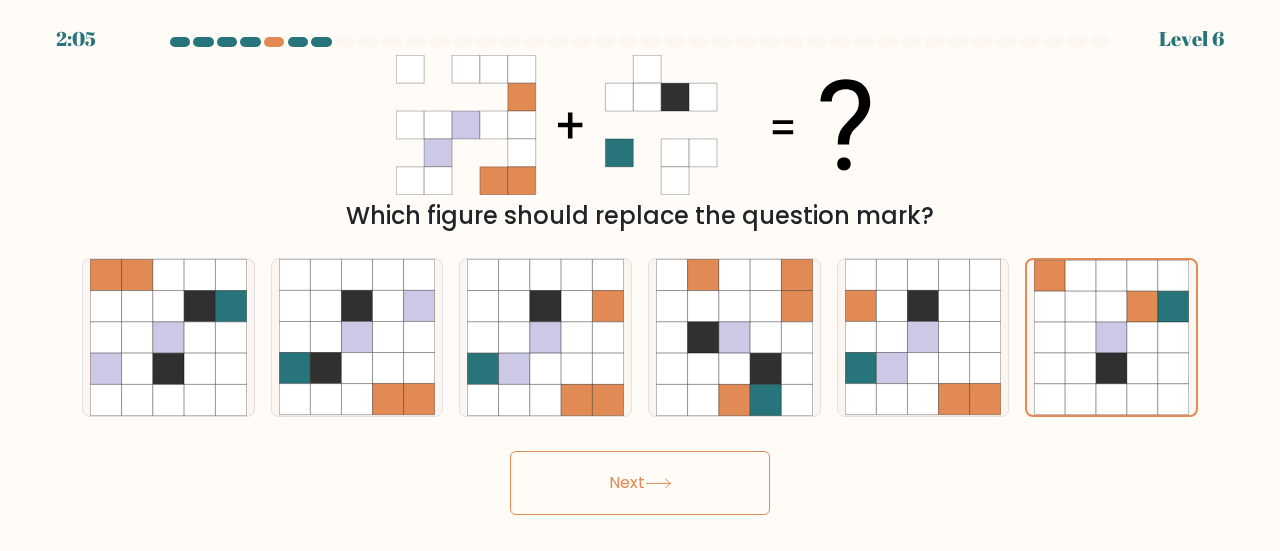 click on "Next" at bounding box center (640, 483) 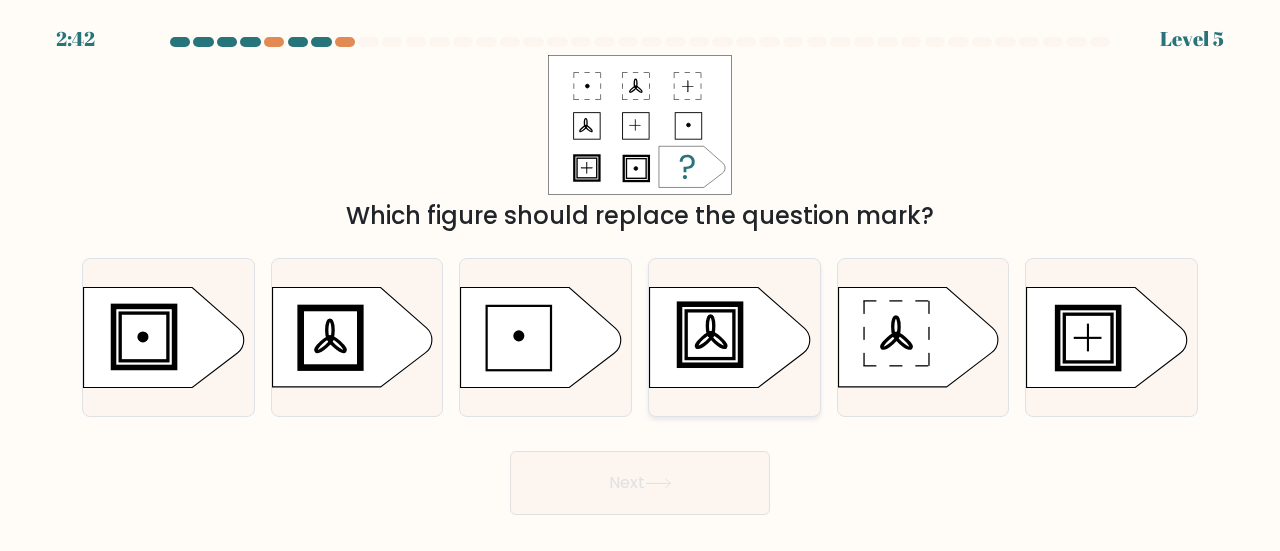 click at bounding box center [730, 338] 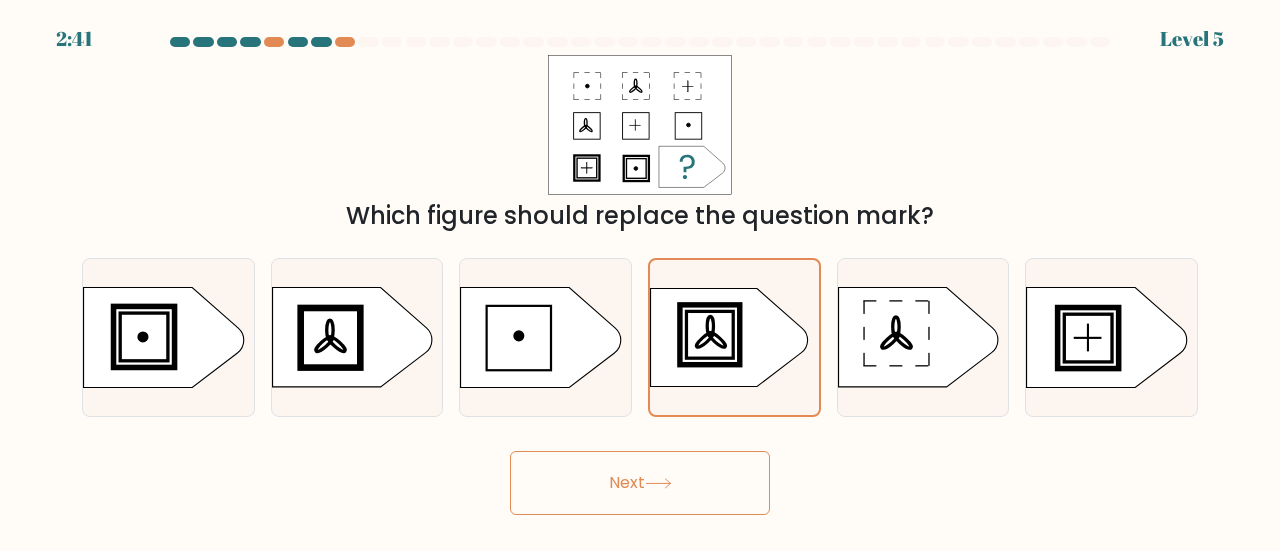 click at bounding box center (658, 483) 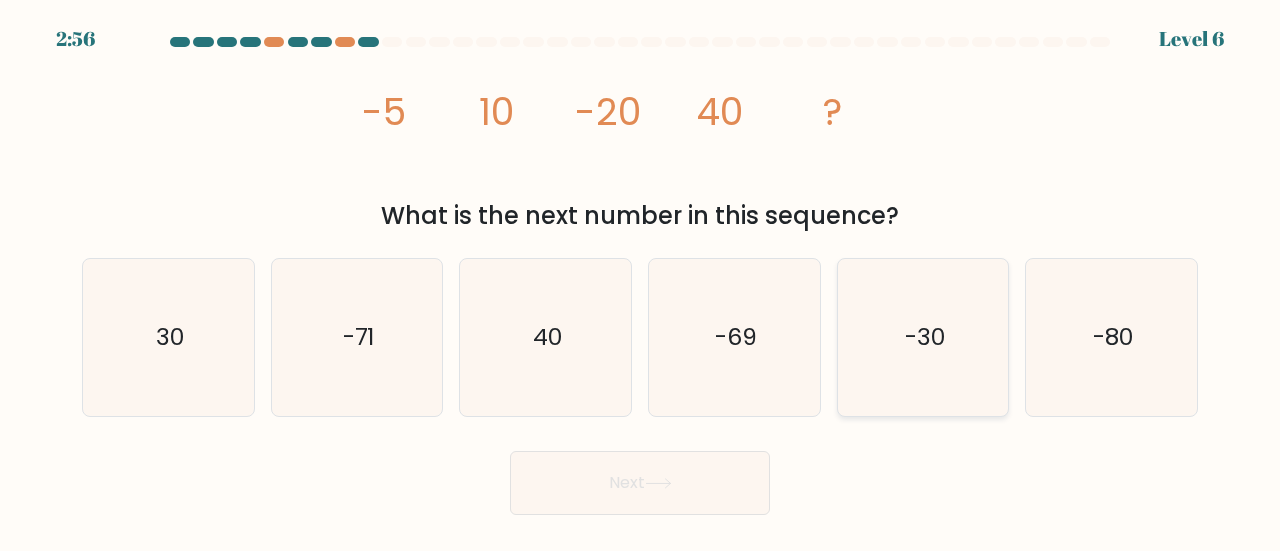click on "-30" at bounding box center [923, 337] 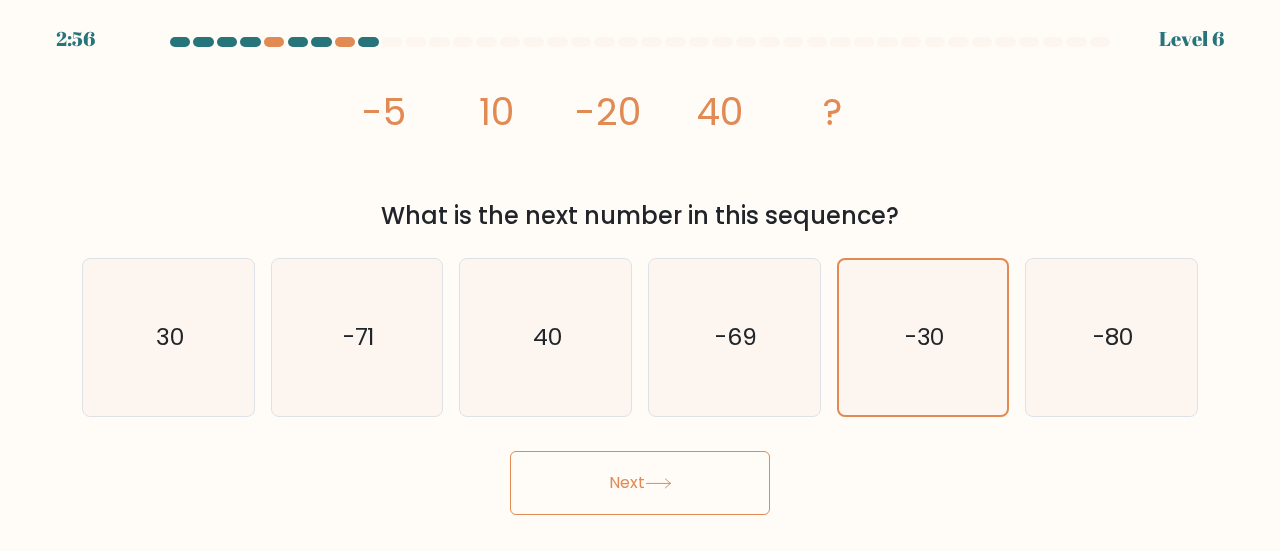 click on "Next" at bounding box center [640, 483] 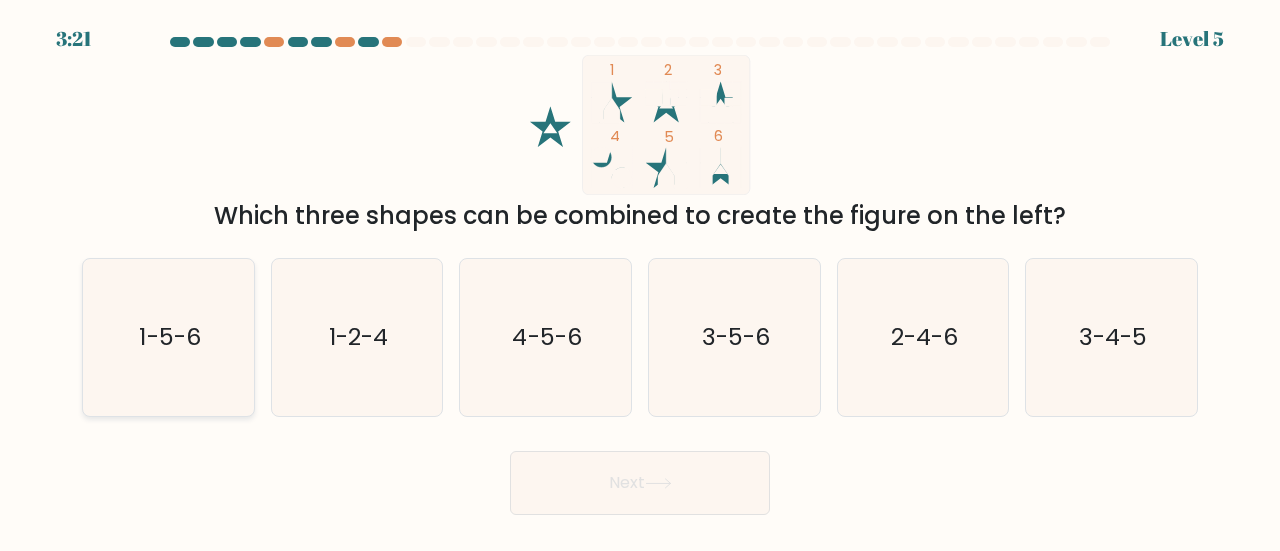 click on "1-5-6" at bounding box center [168, 337] 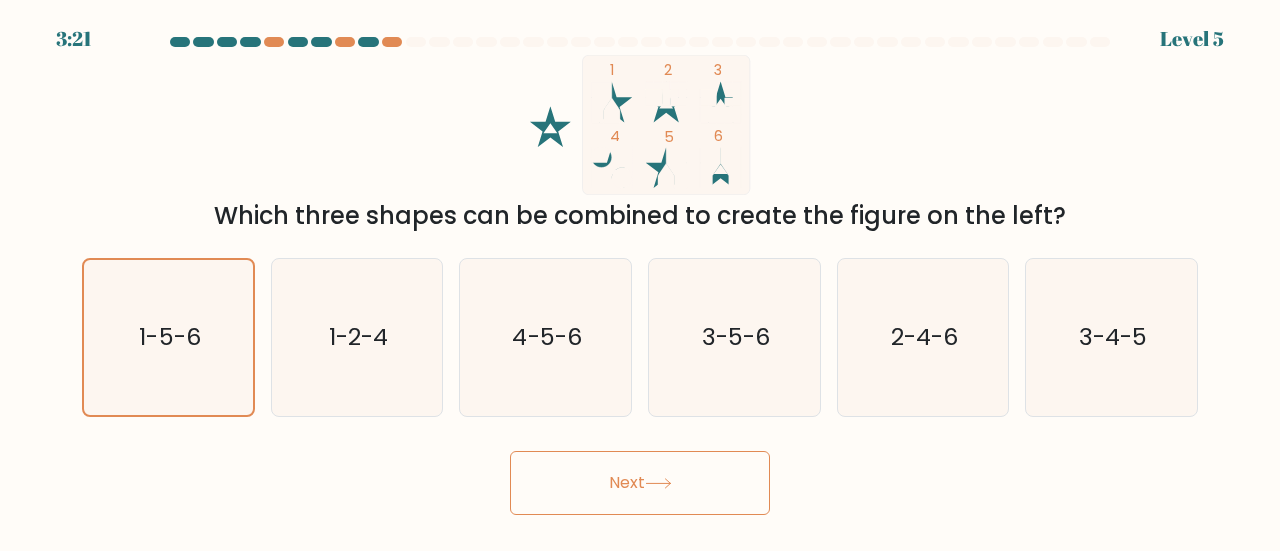 click on "Next" at bounding box center (640, 483) 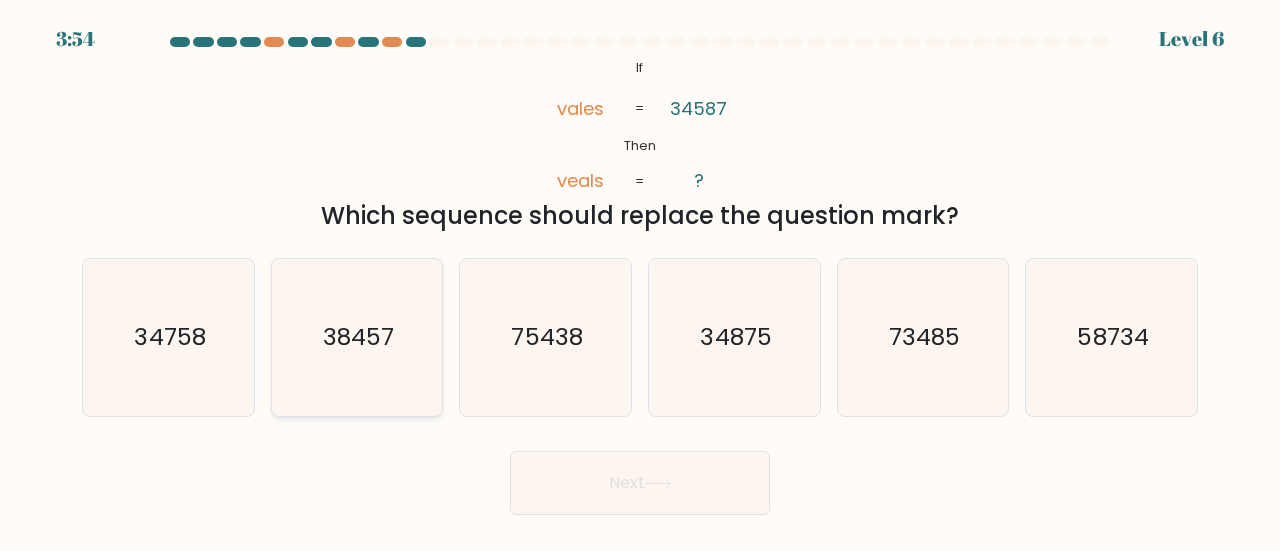 click on "38457" at bounding box center (357, 337) 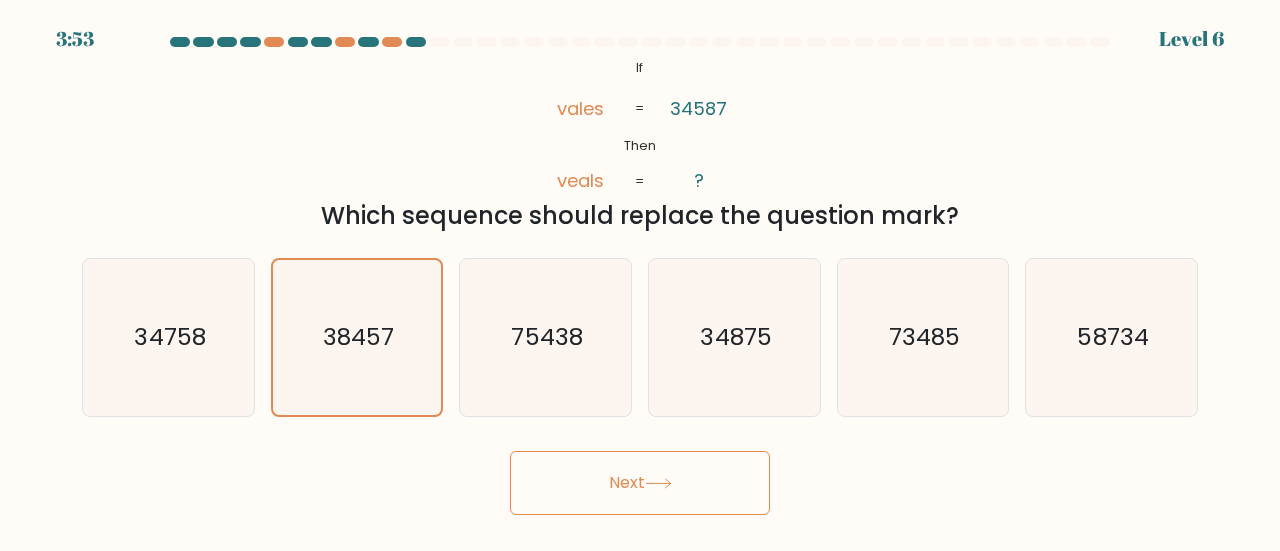 click on "Next" at bounding box center [640, 483] 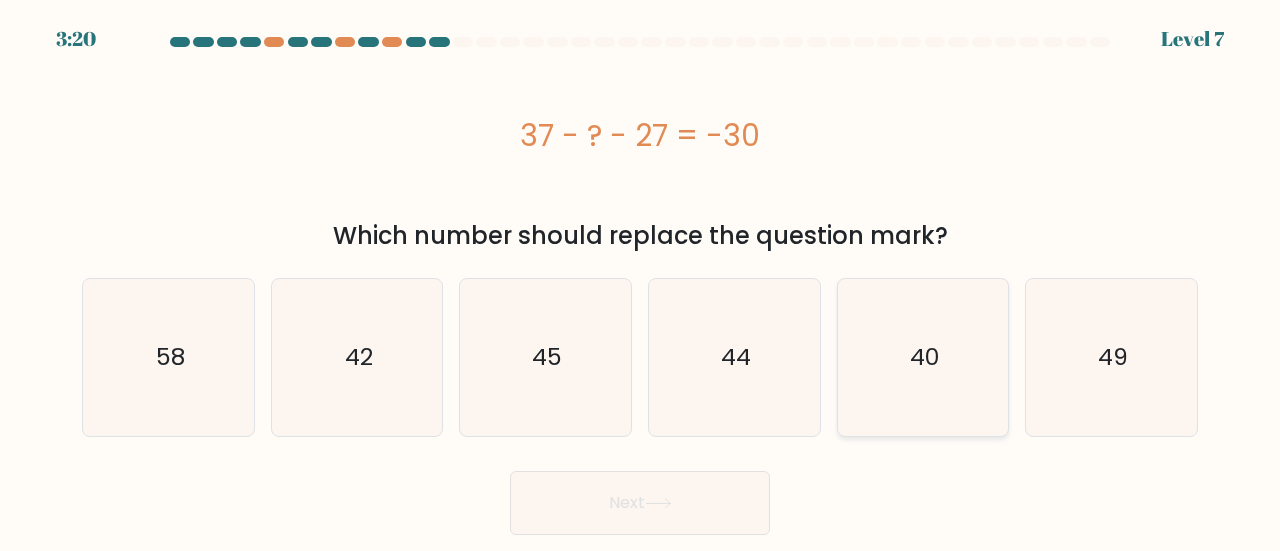 click on "40" at bounding box center (923, 357) 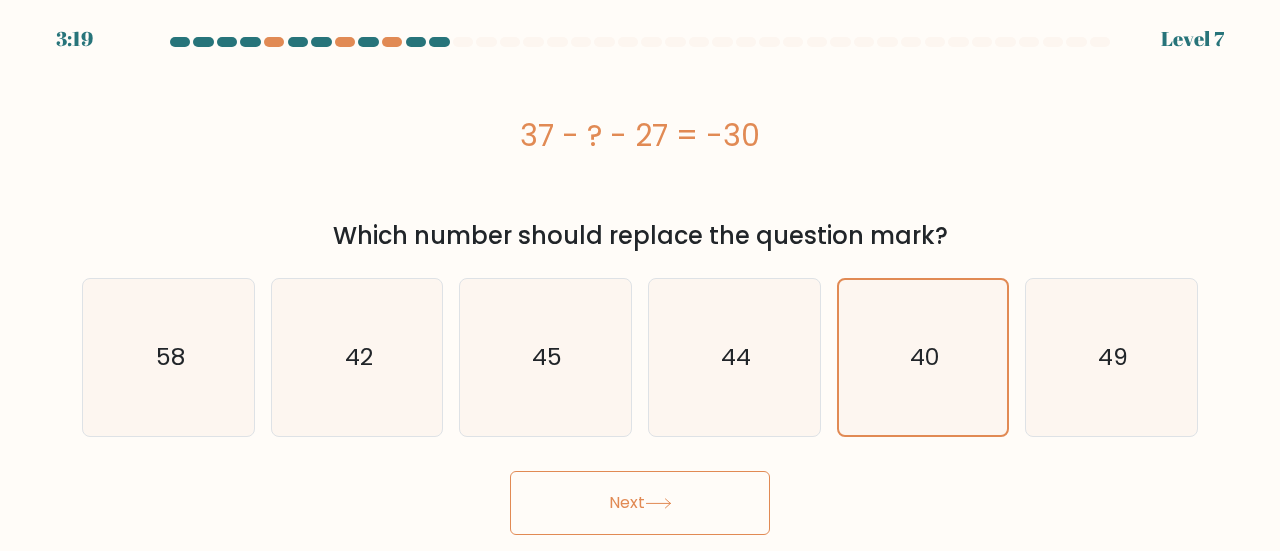 click on "Next" at bounding box center [640, 503] 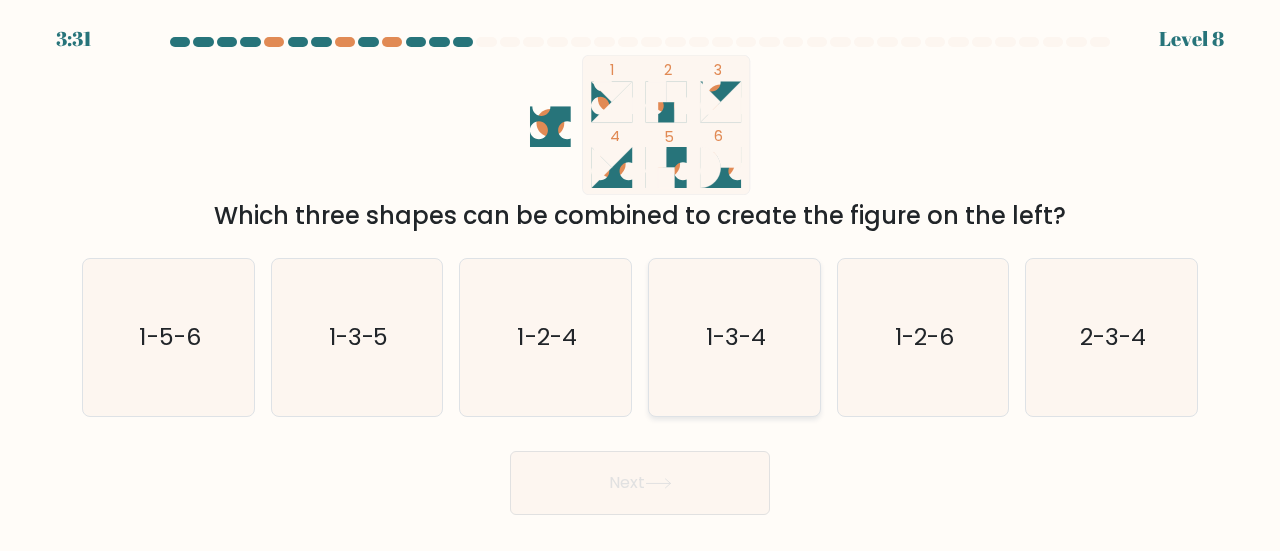 click on "1-3-4" at bounding box center [734, 337] 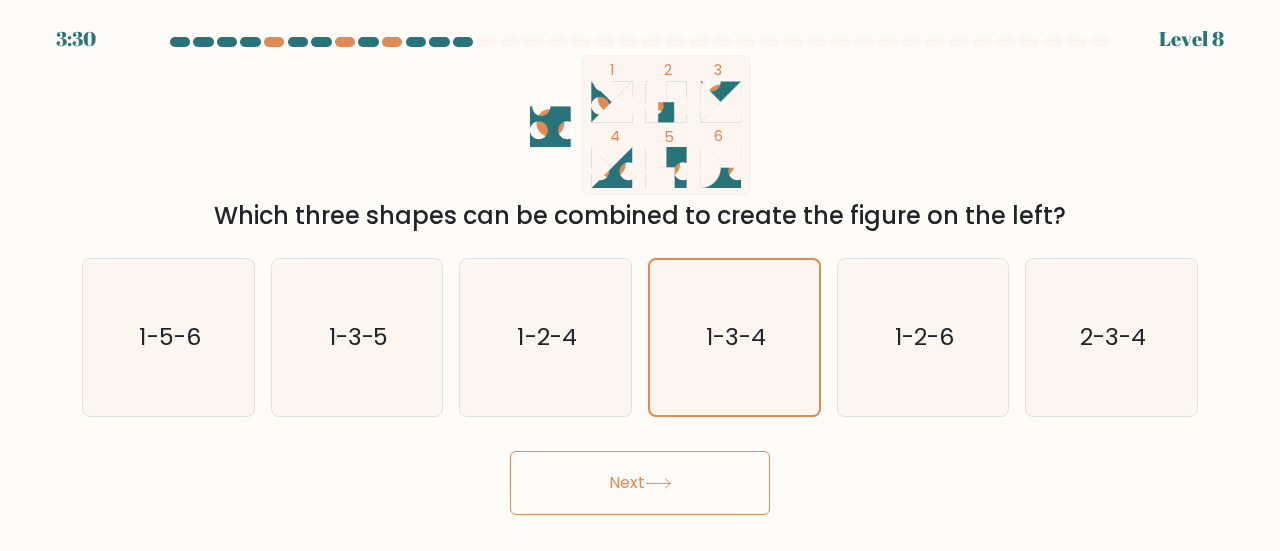 click on "Next" at bounding box center [640, 483] 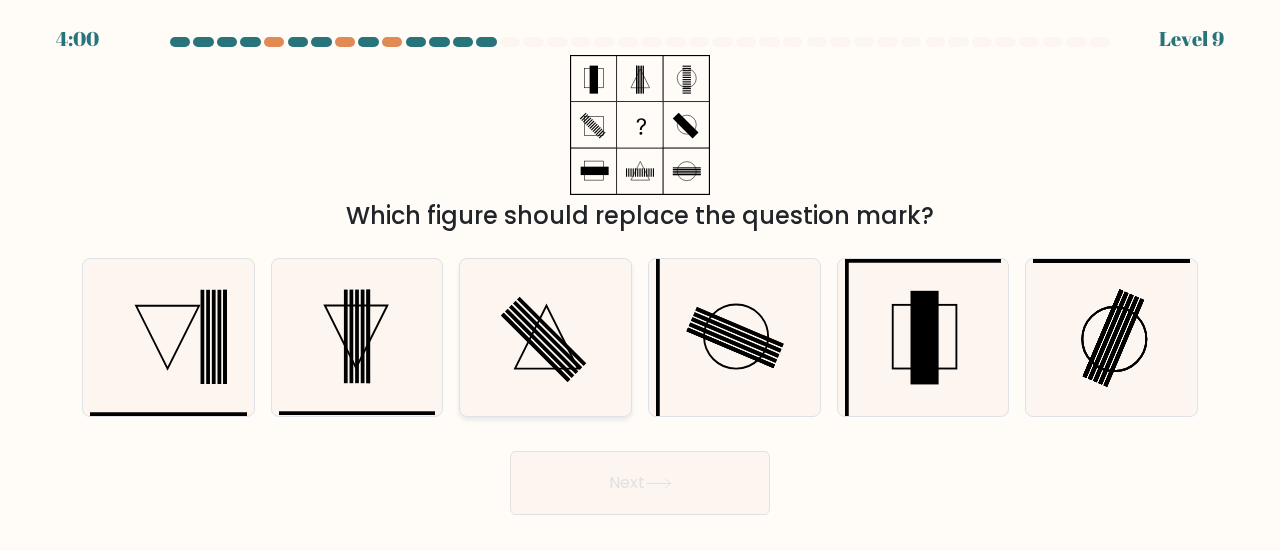 click at bounding box center [545, 337] 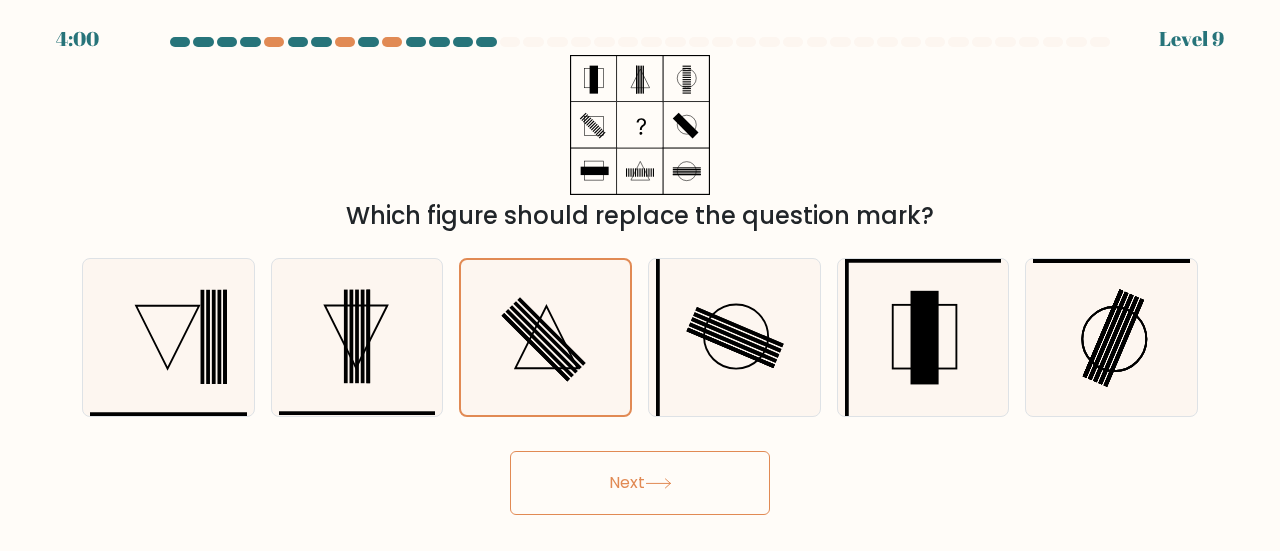 click on "Next" at bounding box center [640, 483] 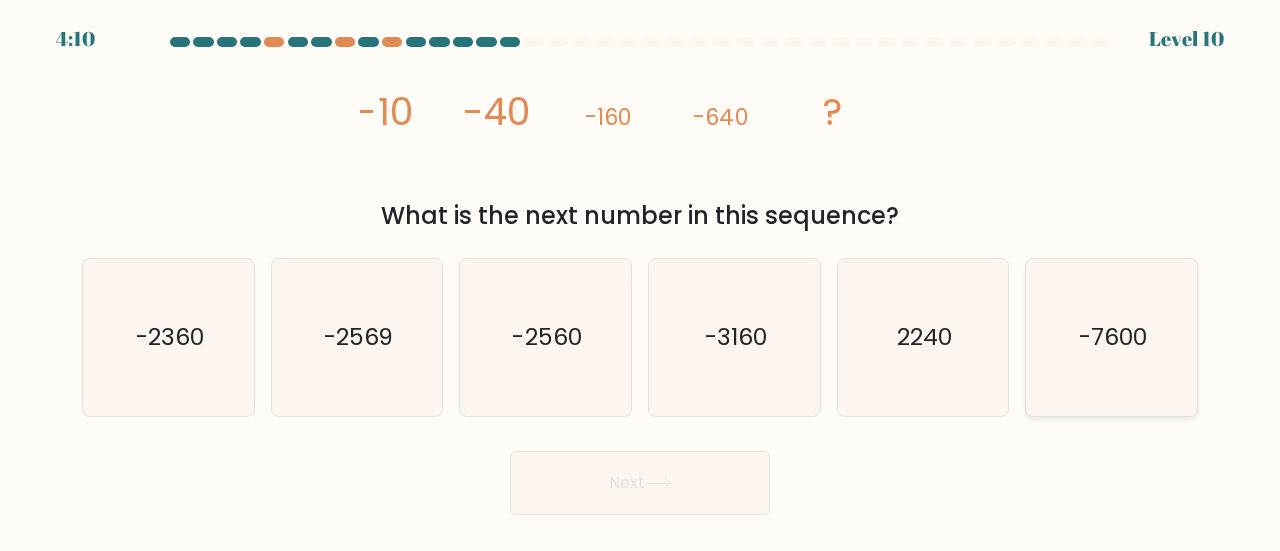 click on "-7600" at bounding box center (1111, 337) 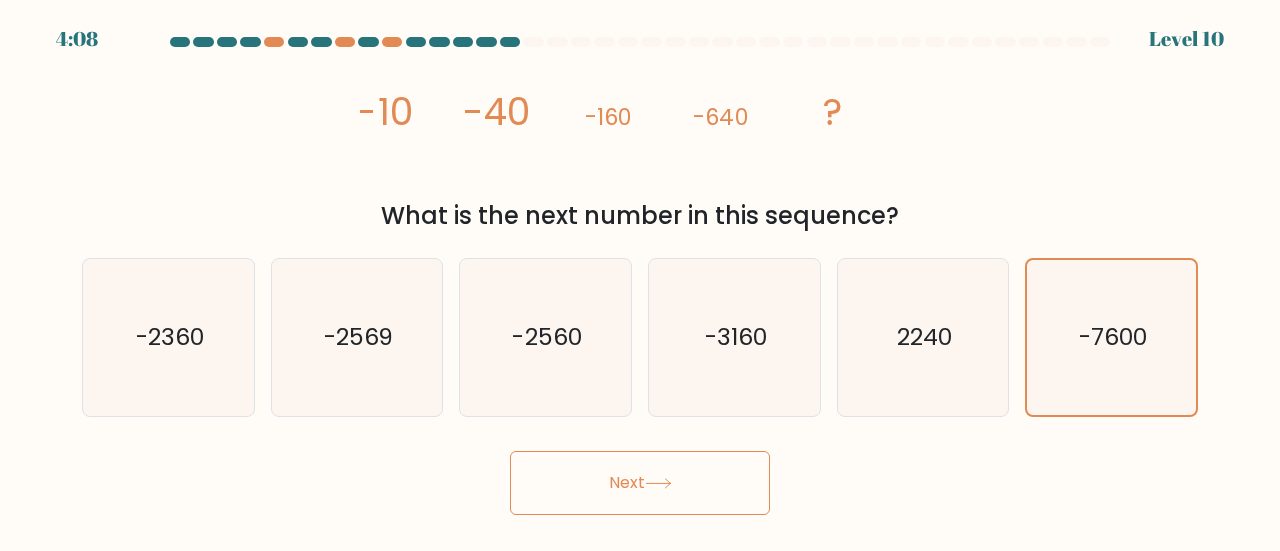 click on "Next" at bounding box center (640, 483) 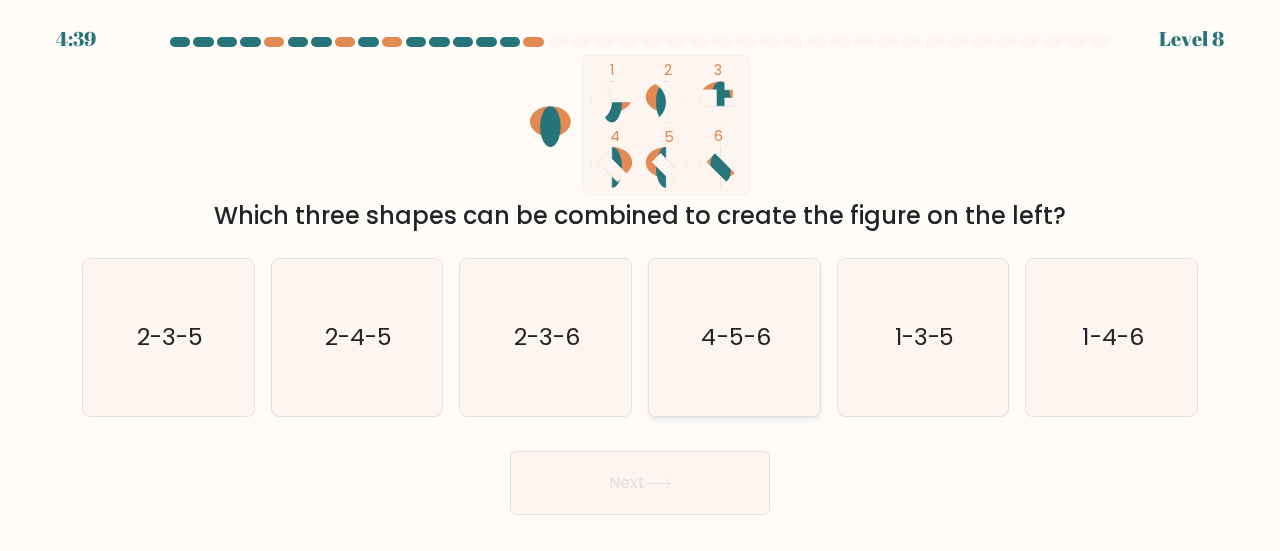 click on "4-5-6" at bounding box center [734, 337] 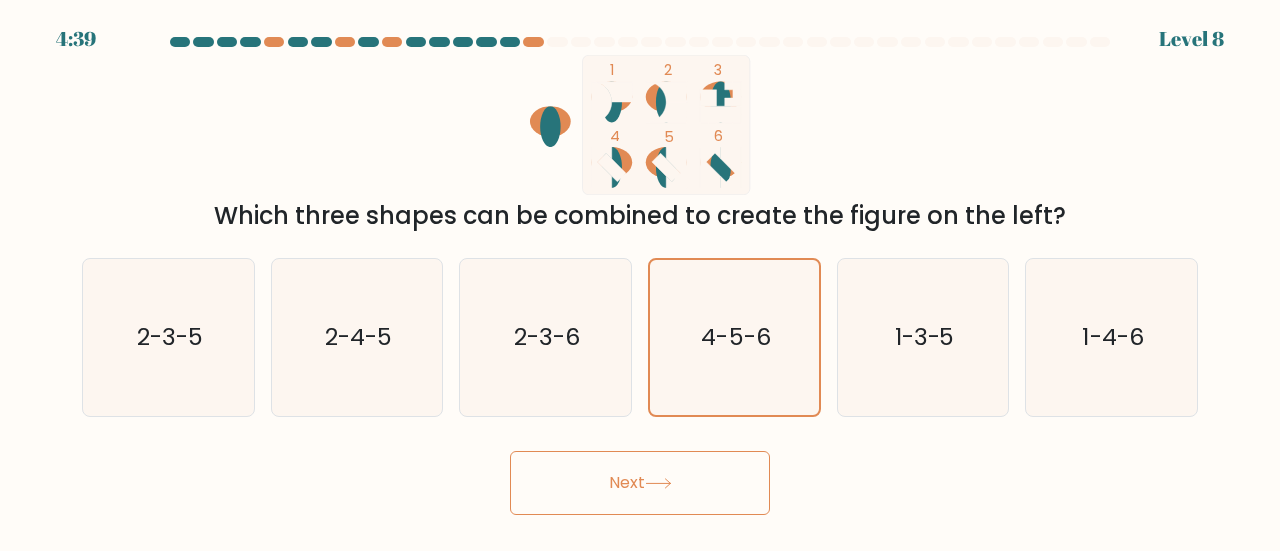 click at bounding box center (658, 483) 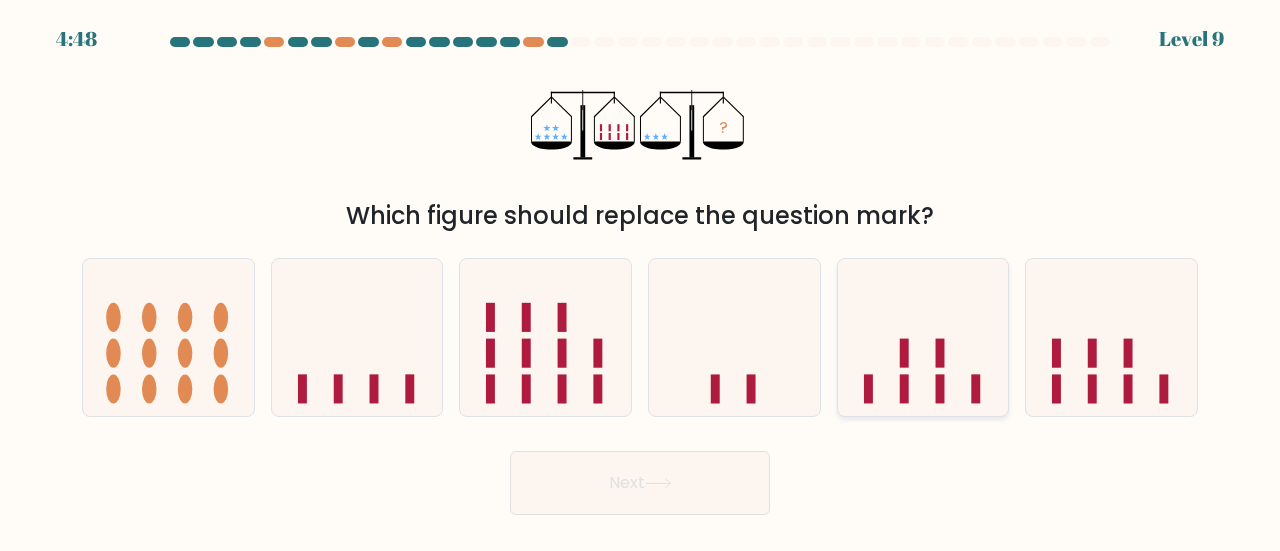 click at bounding box center (923, 337) 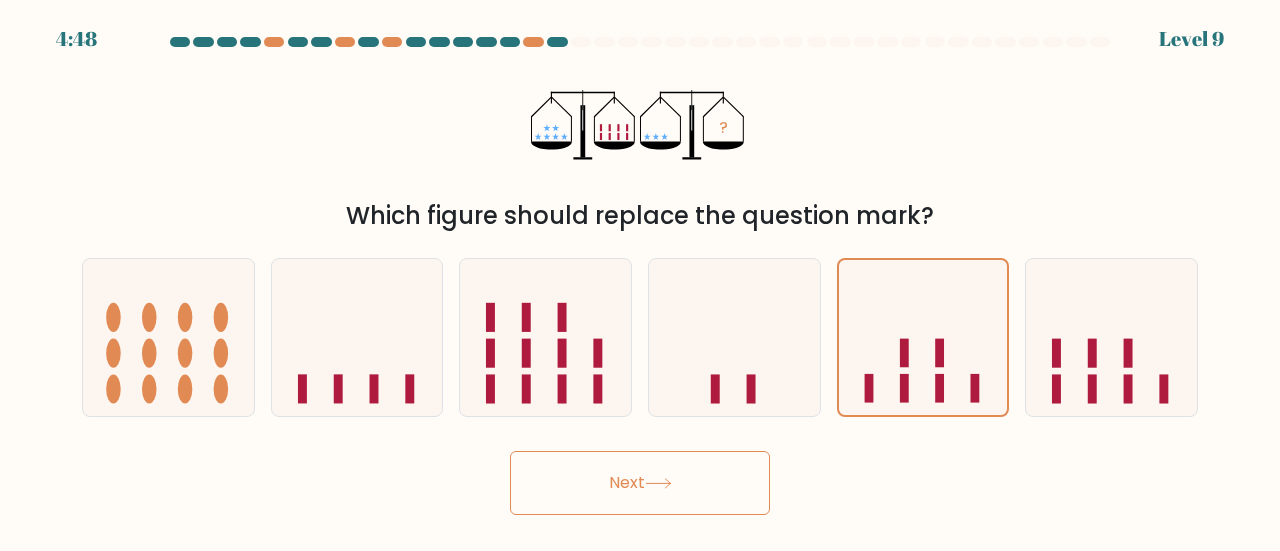click on "Next" at bounding box center [640, 483] 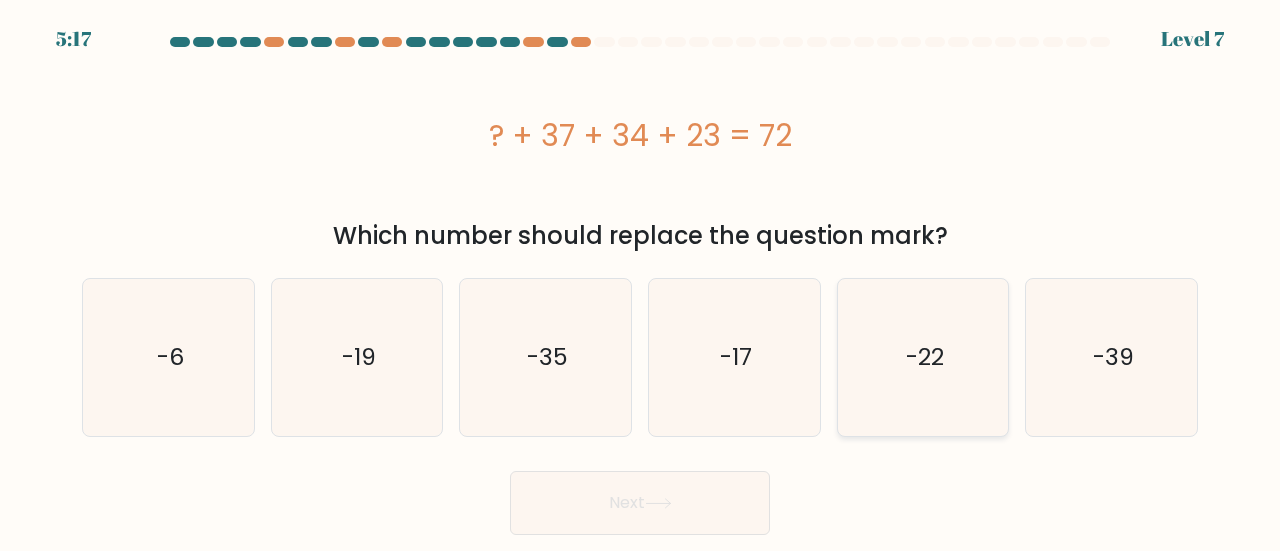 click on "-22" at bounding box center (923, 357) 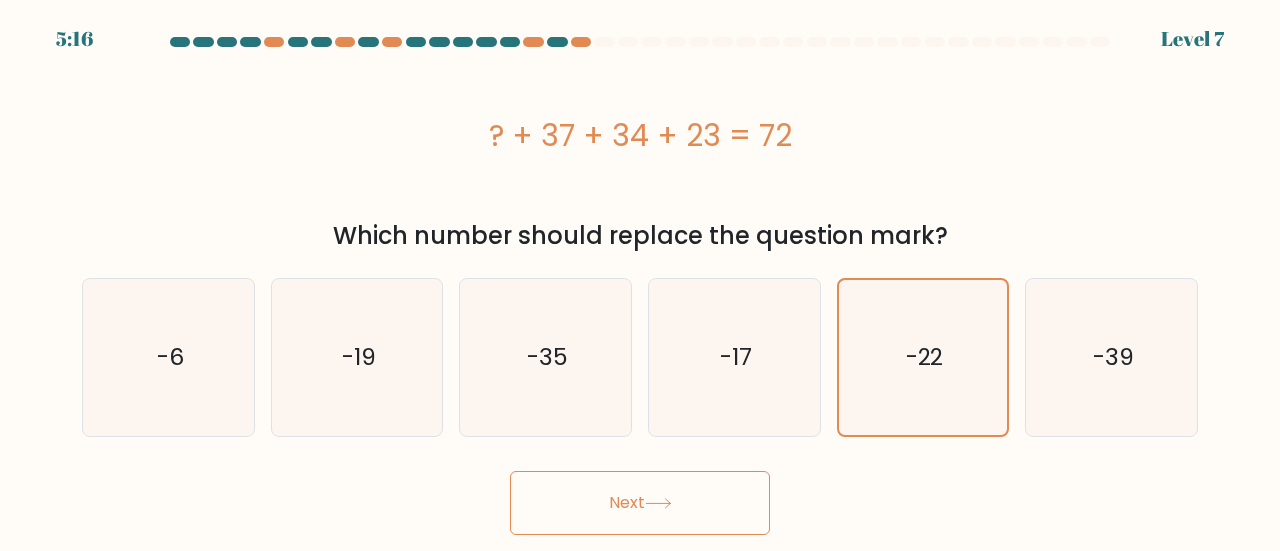 click on "Next" at bounding box center (640, 503) 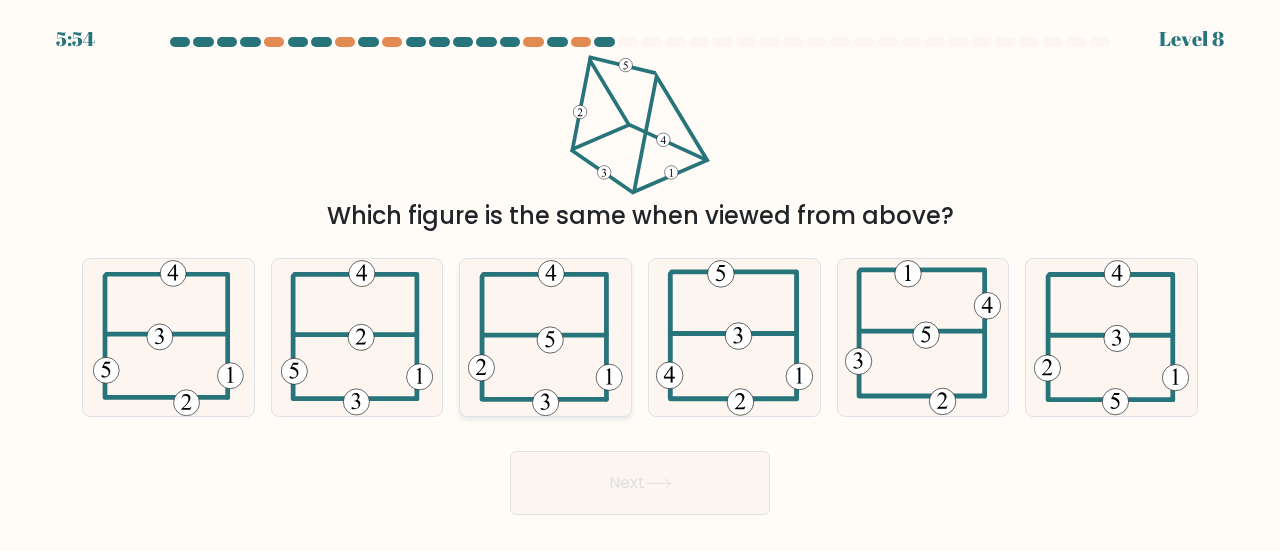 click at bounding box center [545, 337] 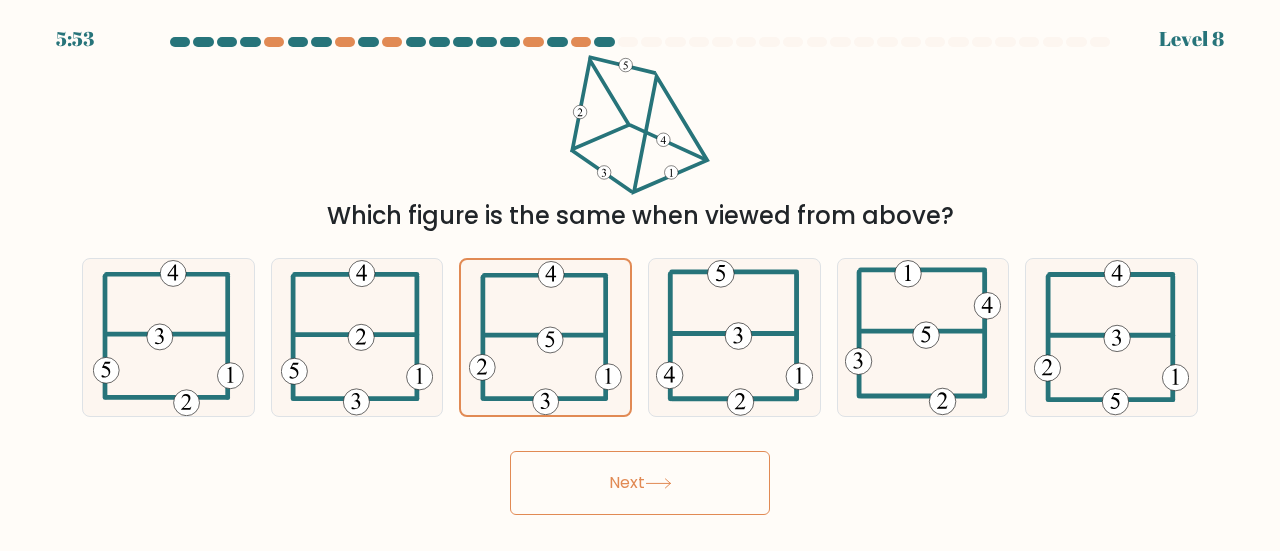 click on "Next" at bounding box center [640, 483] 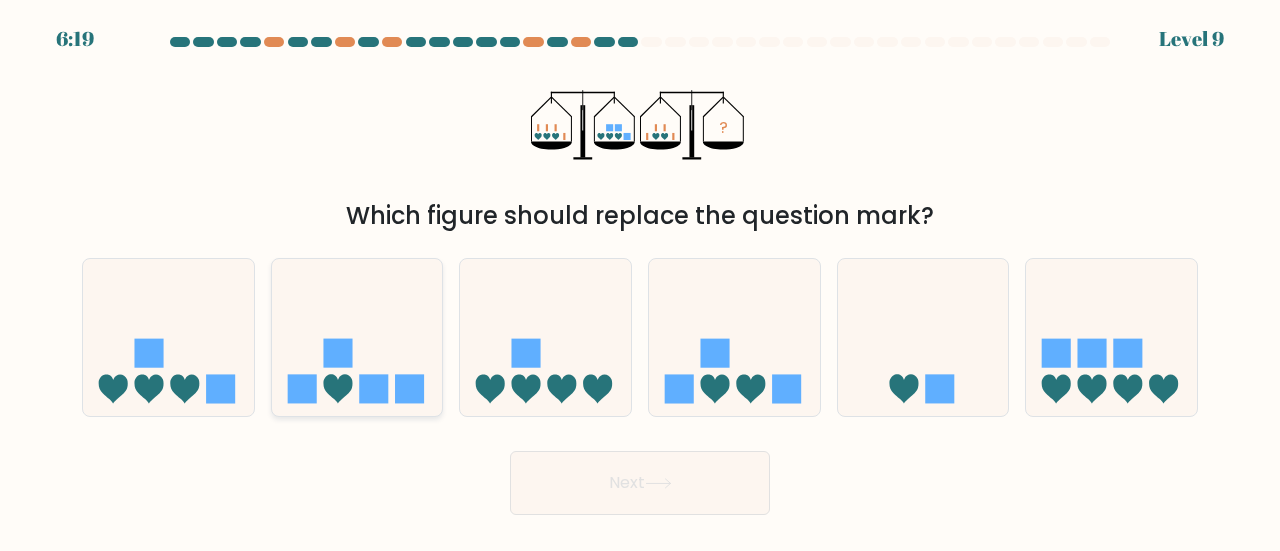 click at bounding box center (373, 389) 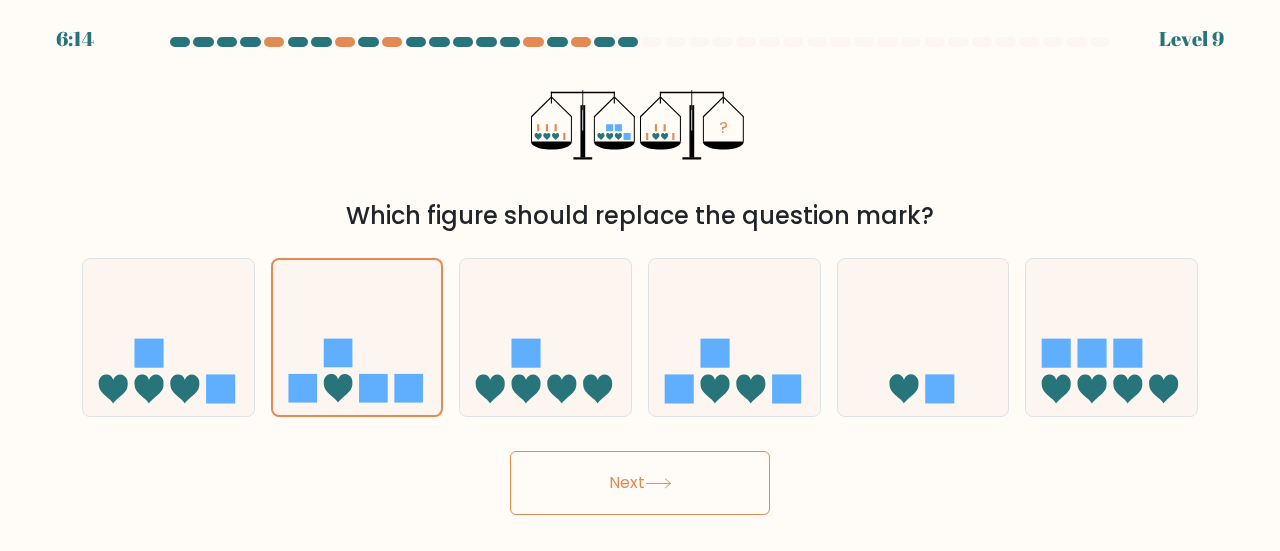 click on "Next" at bounding box center (640, 483) 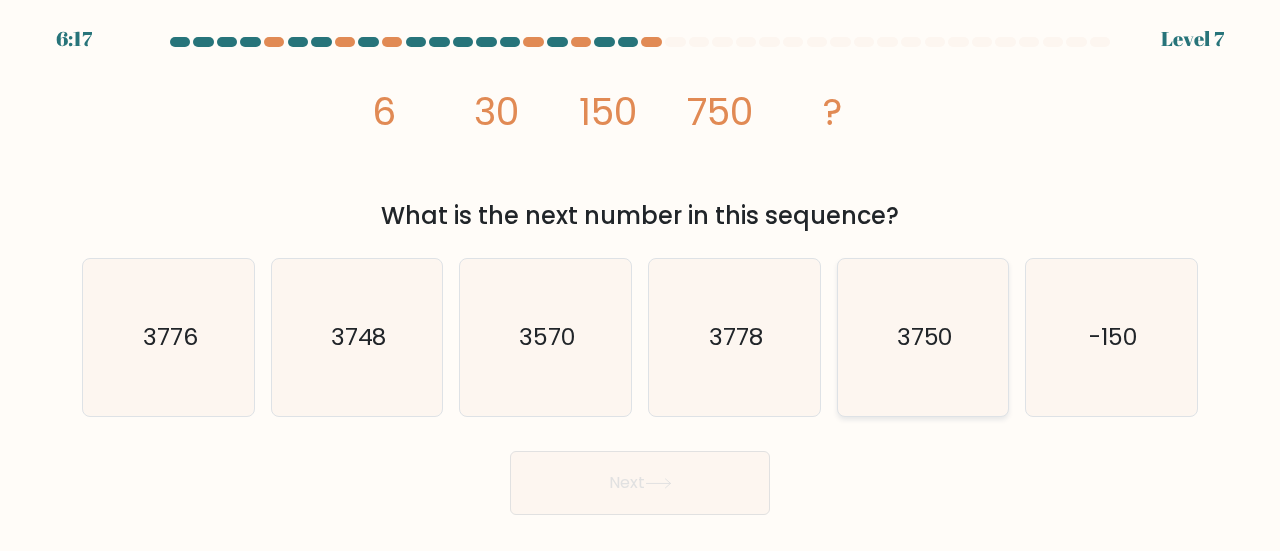 click on "3750" at bounding box center [923, 337] 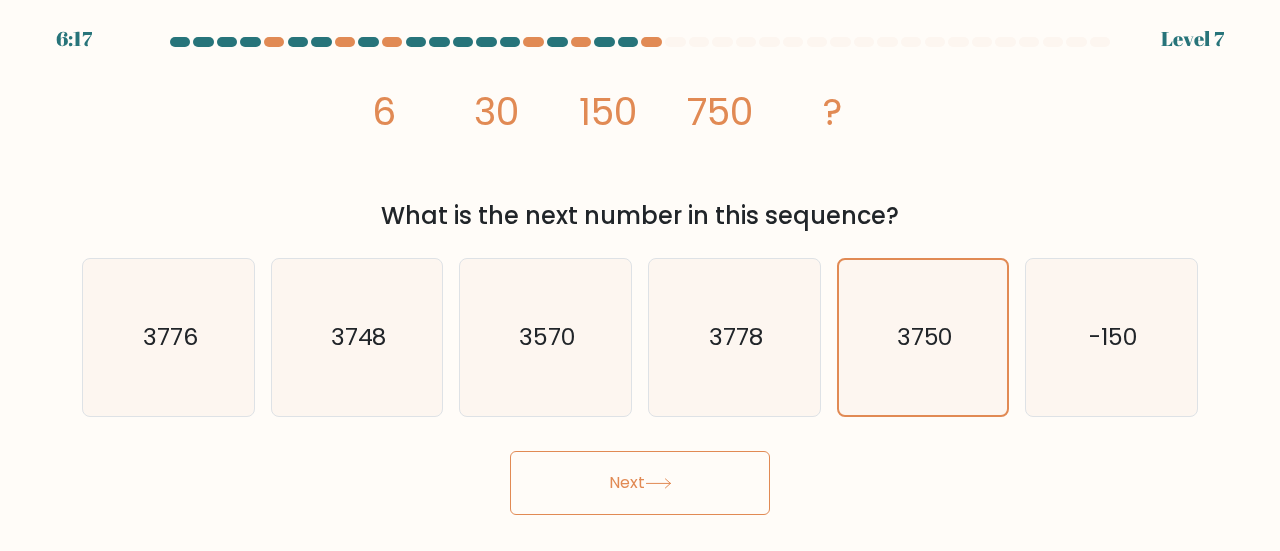 click on "Next" at bounding box center (640, 483) 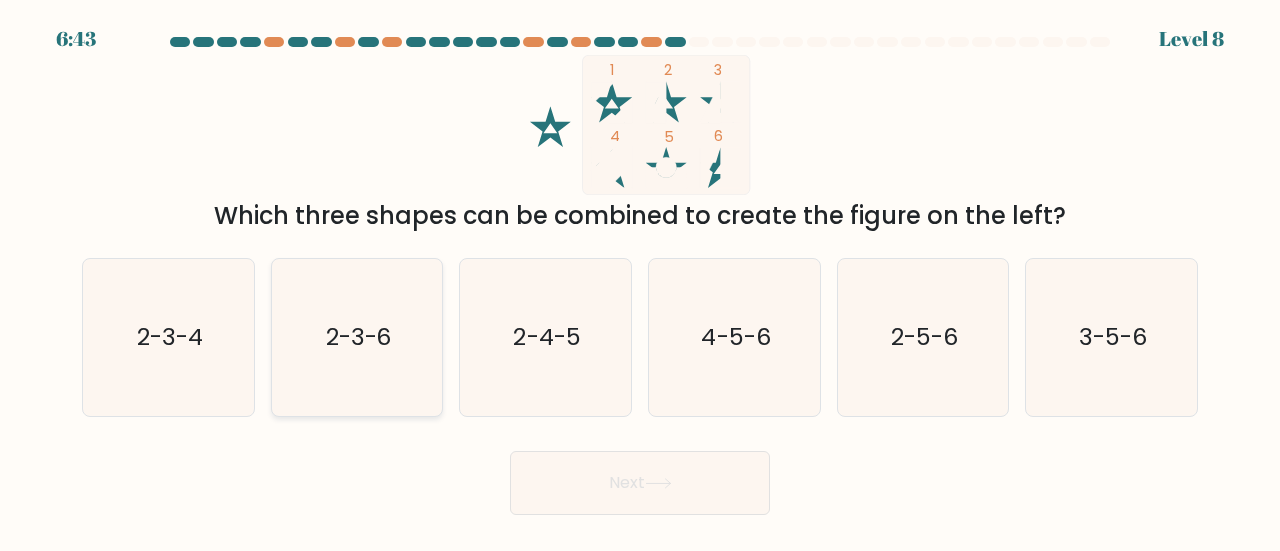 click on "2-3-6" at bounding box center (359, 336) 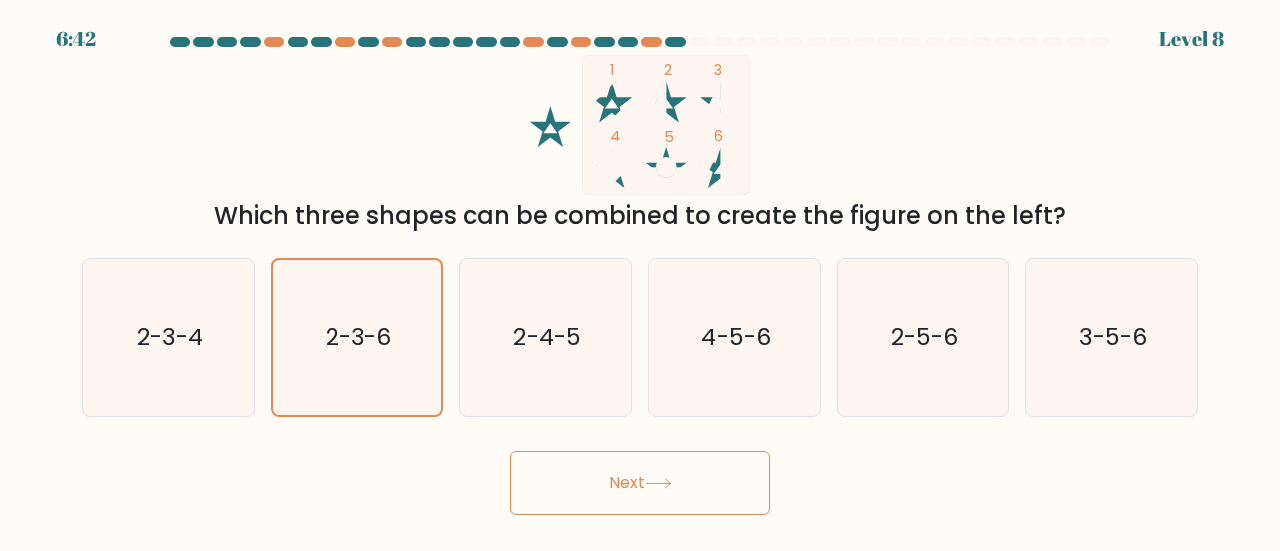click on "Next" at bounding box center [640, 483] 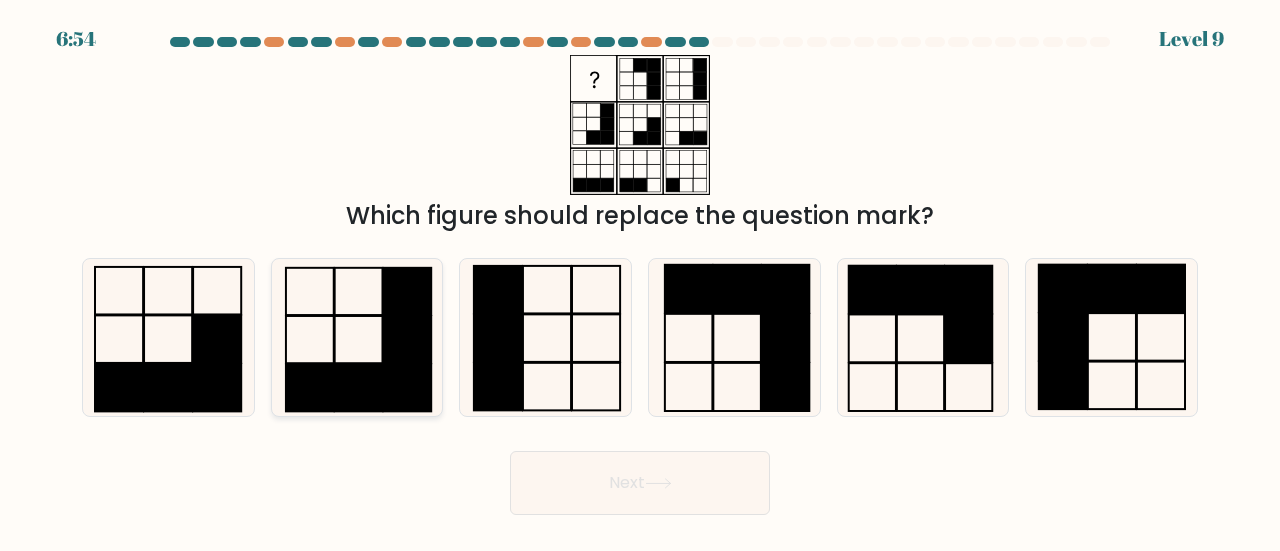 click at bounding box center (408, 291) 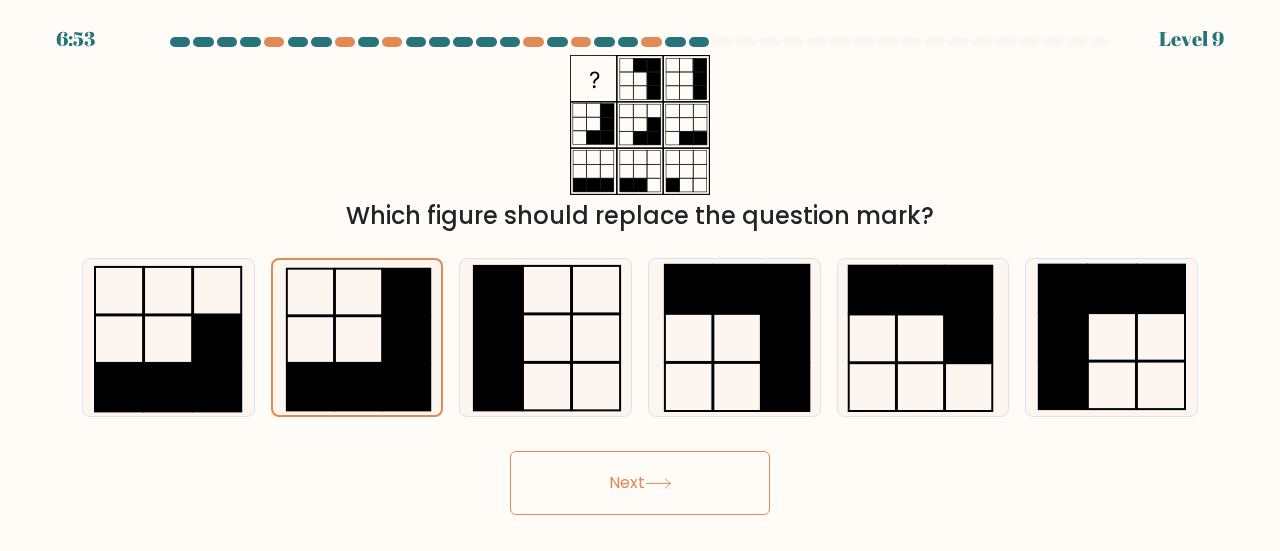 click on "Next" at bounding box center (640, 483) 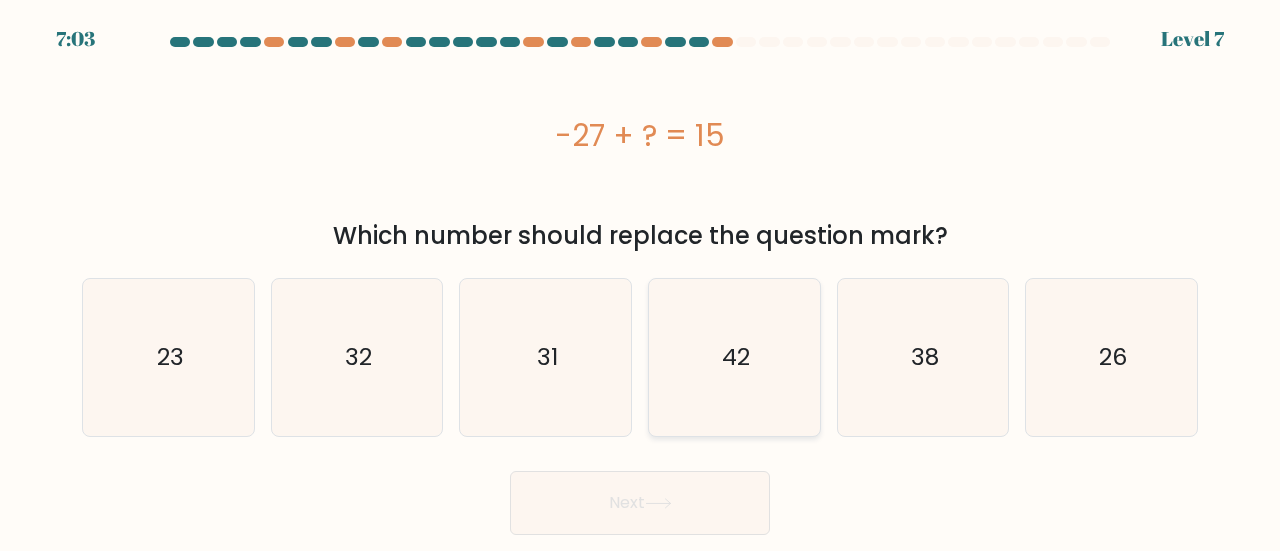 click on "42" at bounding box center [734, 357] 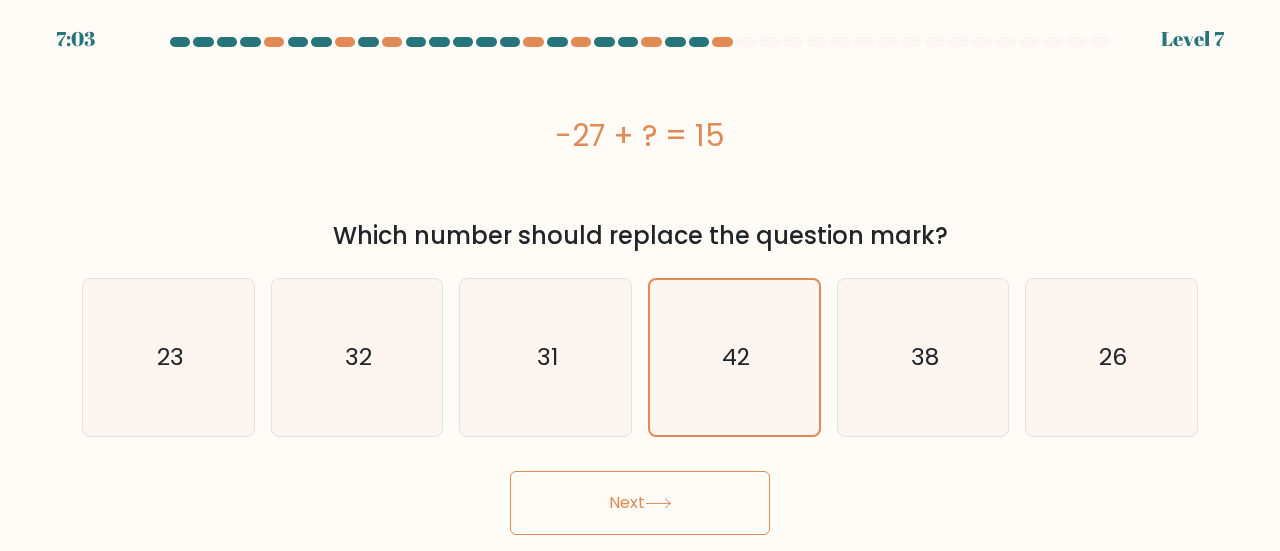 click at bounding box center [658, 503] 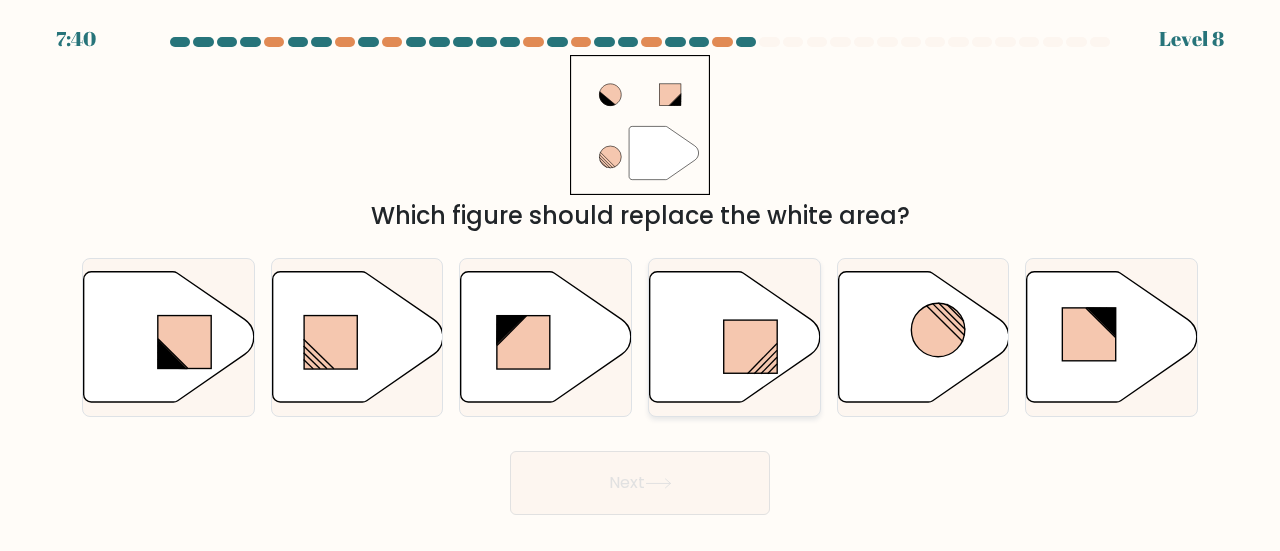 click at bounding box center (751, 346) 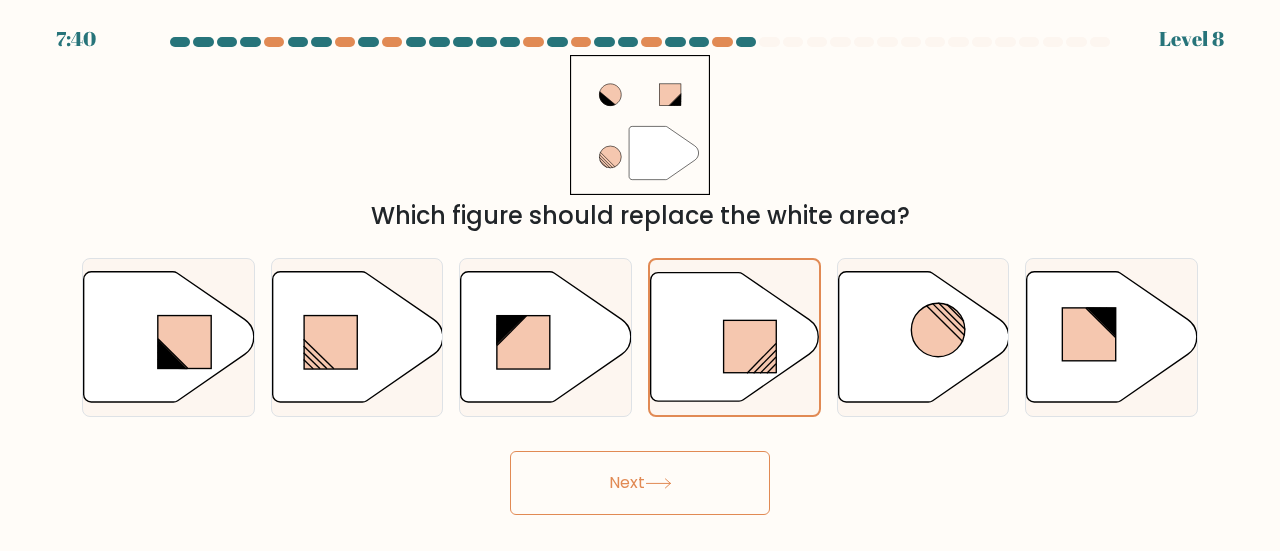click on "Next" at bounding box center (640, 483) 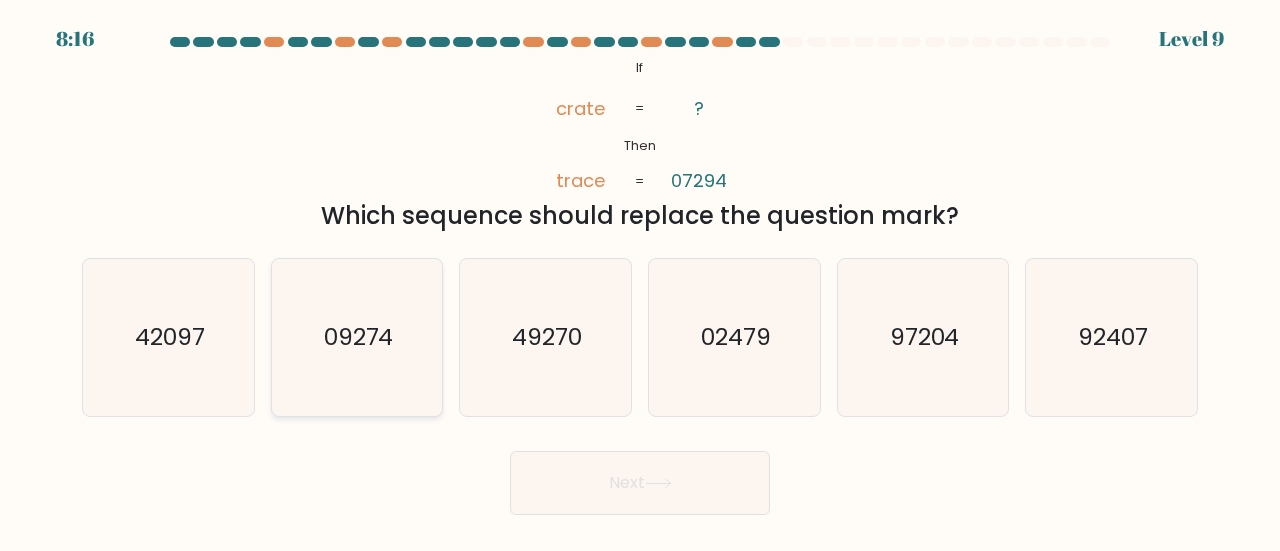 click on "09274" at bounding box center (359, 336) 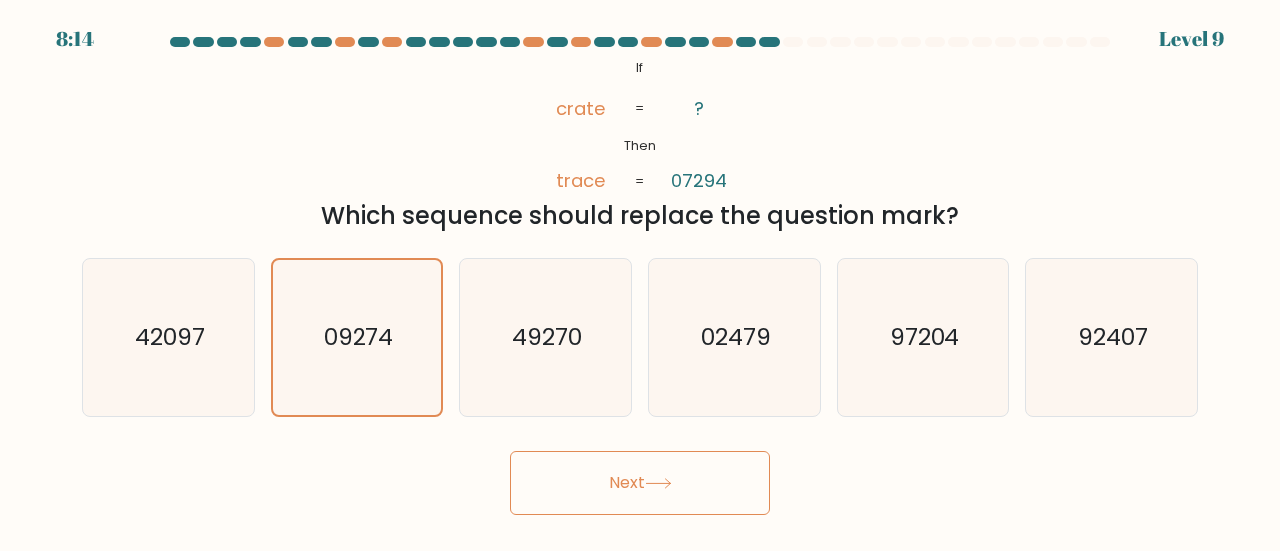 drag, startPoint x: 508, startPoint y: 483, endPoint x: 396, endPoint y: 515, distance: 116.48176 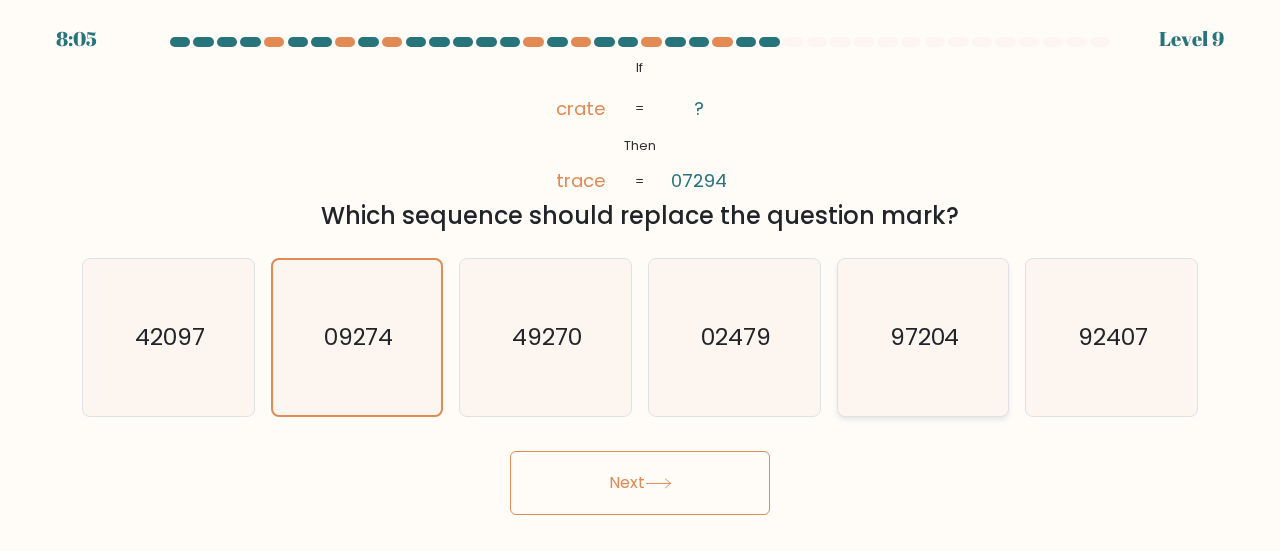 click on "97204" at bounding box center (925, 336) 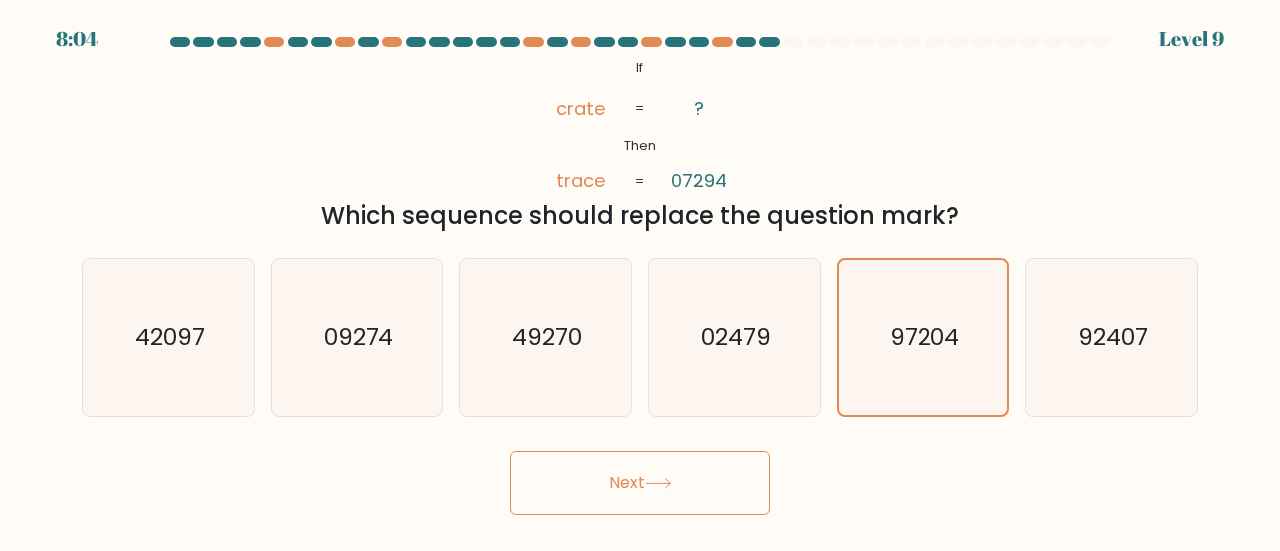 click on "Next" at bounding box center [640, 483] 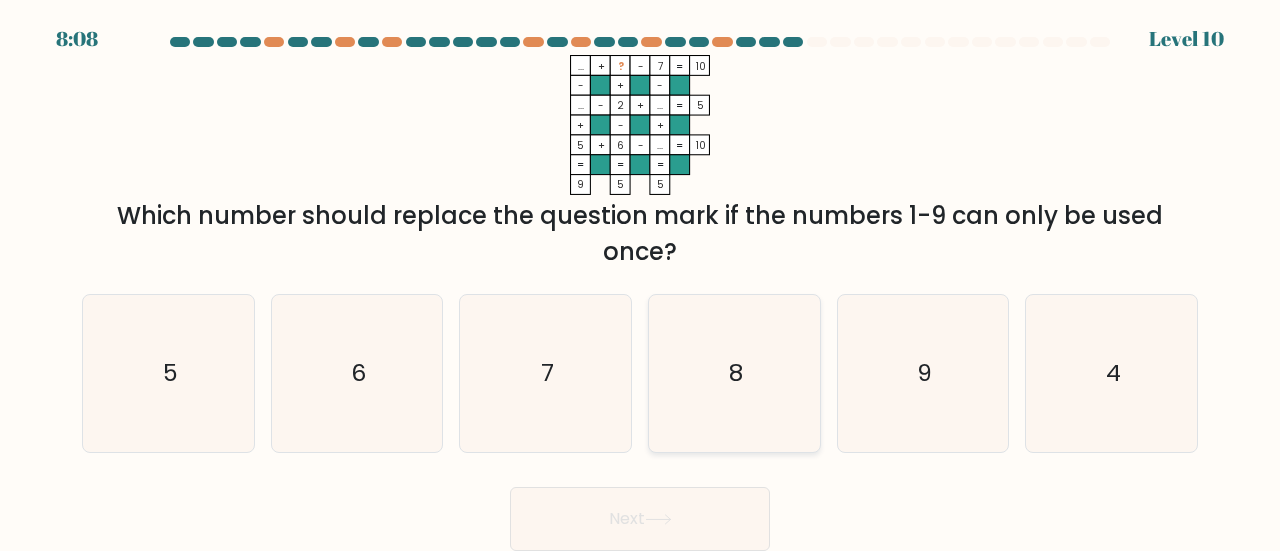click on "8" at bounding box center [736, 372] 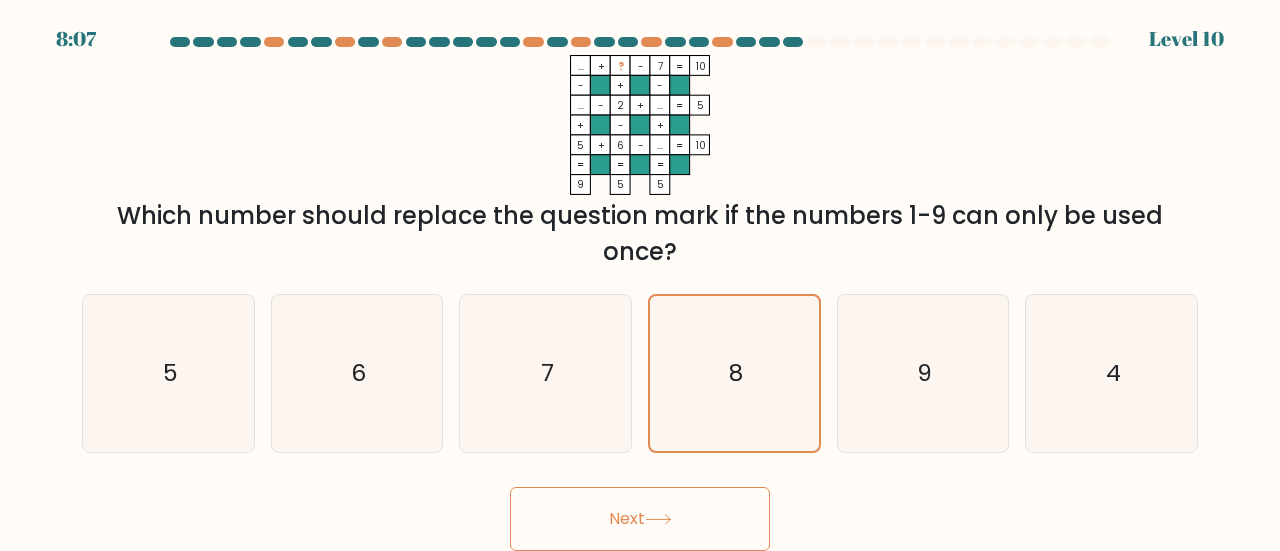 click on "Next" at bounding box center (640, 519) 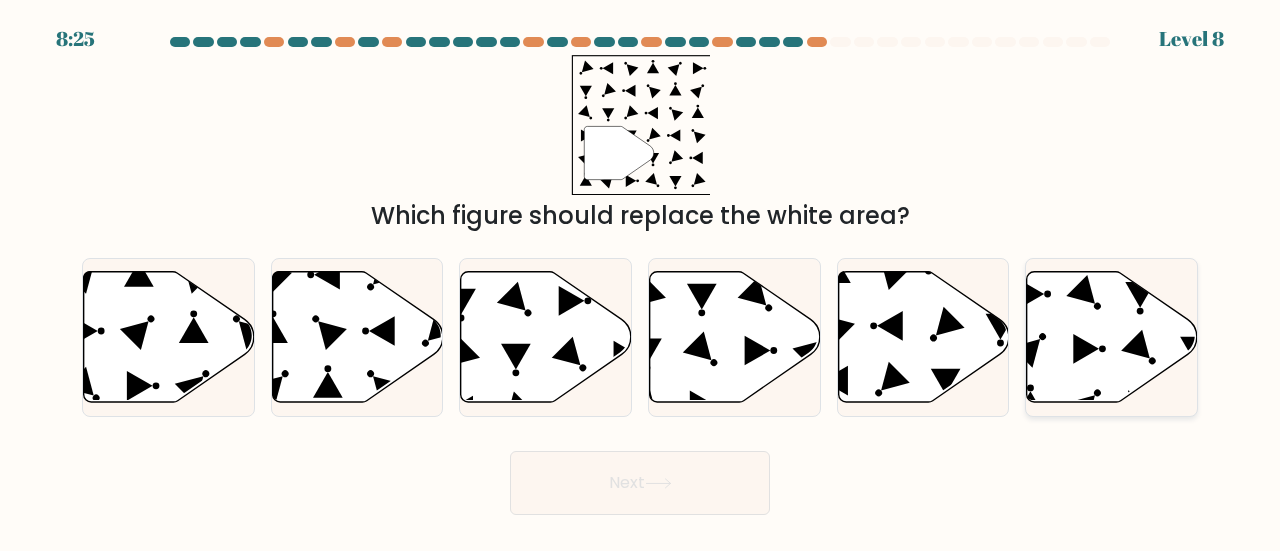 click at bounding box center [1112, 336] 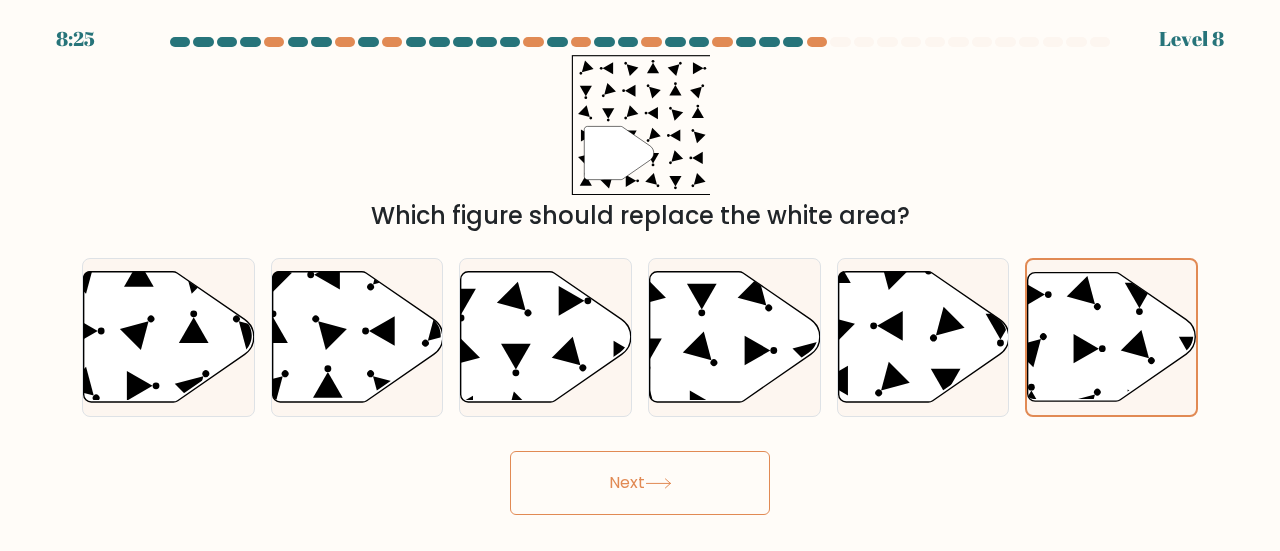 click on "Next" at bounding box center [640, 483] 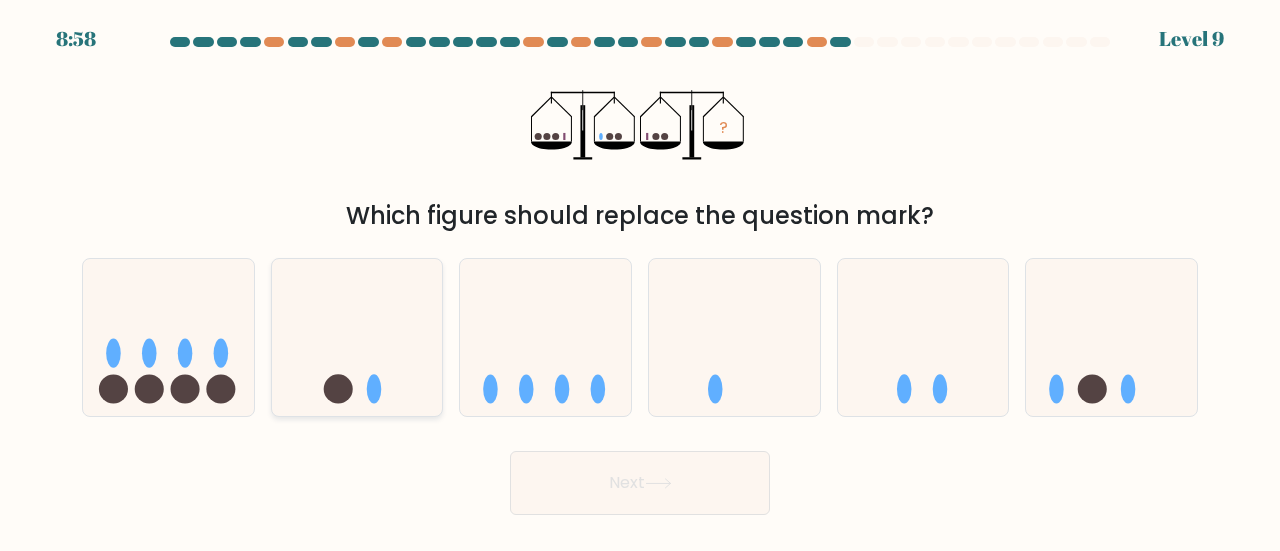click at bounding box center [357, 337] 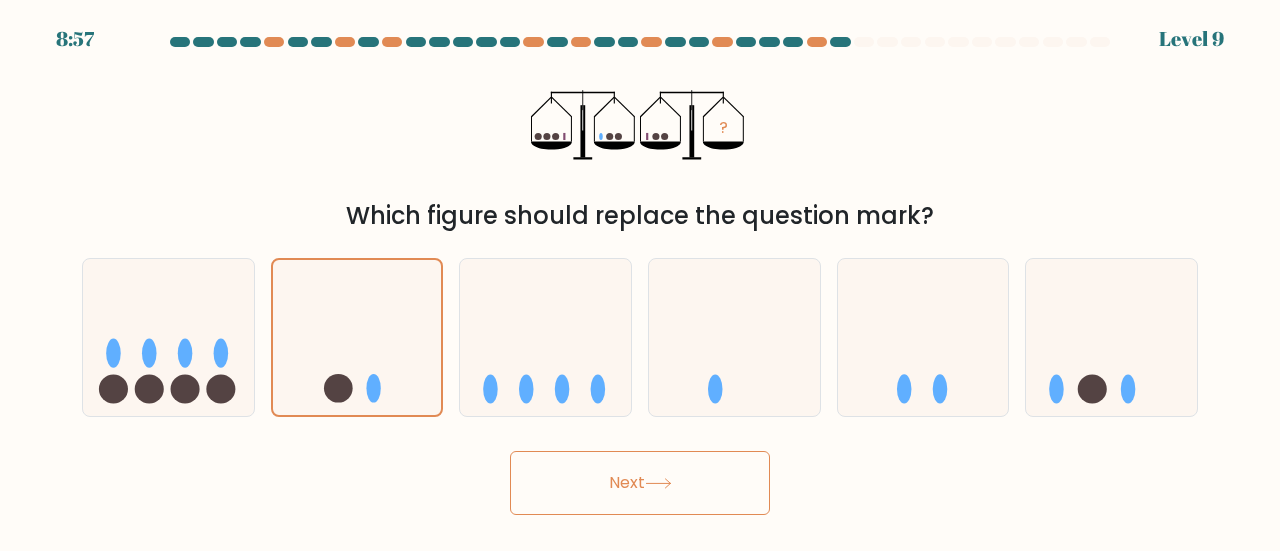 click on "Next" at bounding box center (640, 483) 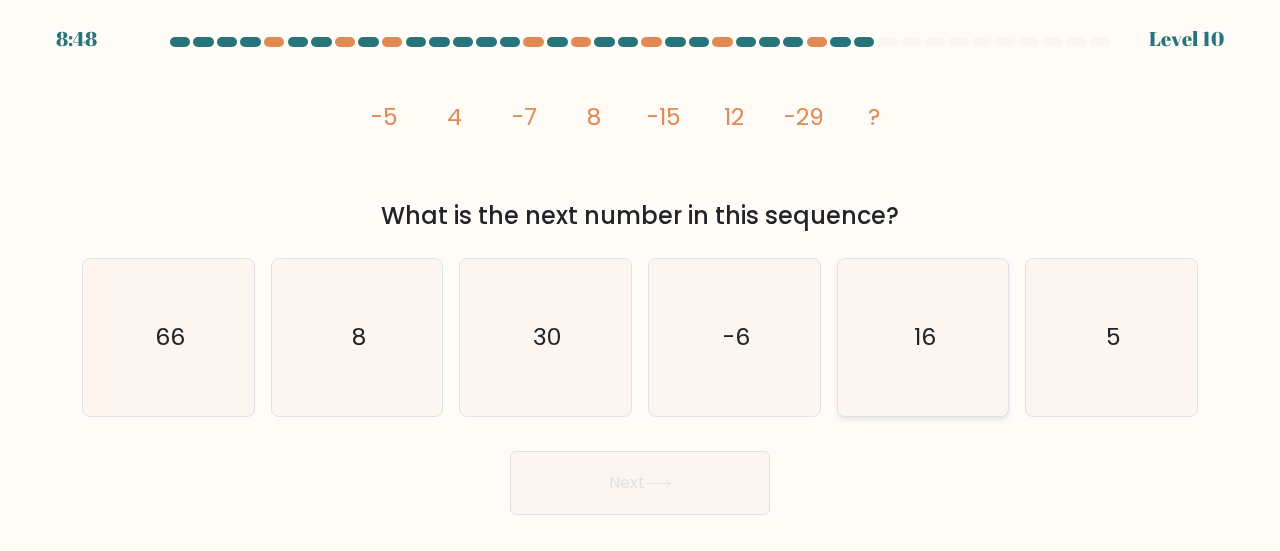 click on "16" at bounding box center [923, 337] 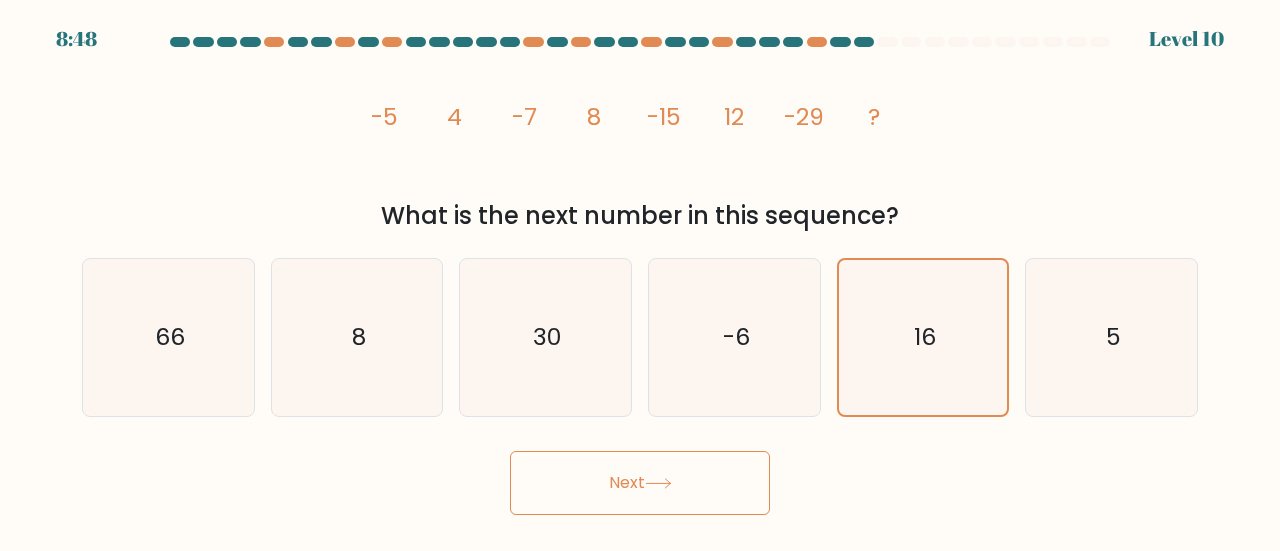 click on "Next" at bounding box center [640, 483] 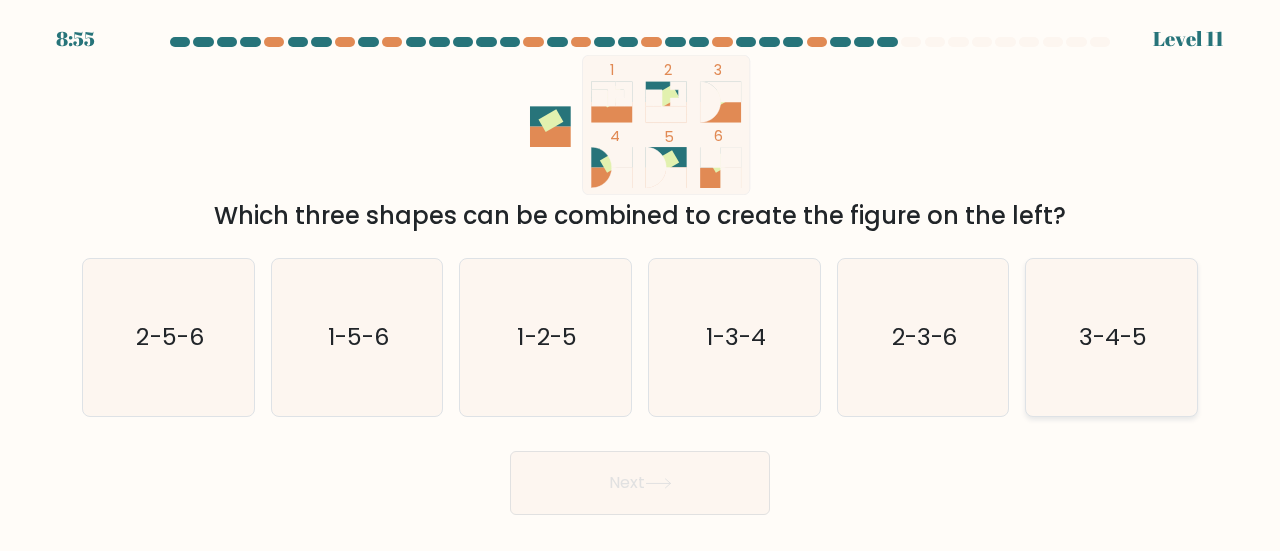 click on "3-4-5" at bounding box center (1111, 337) 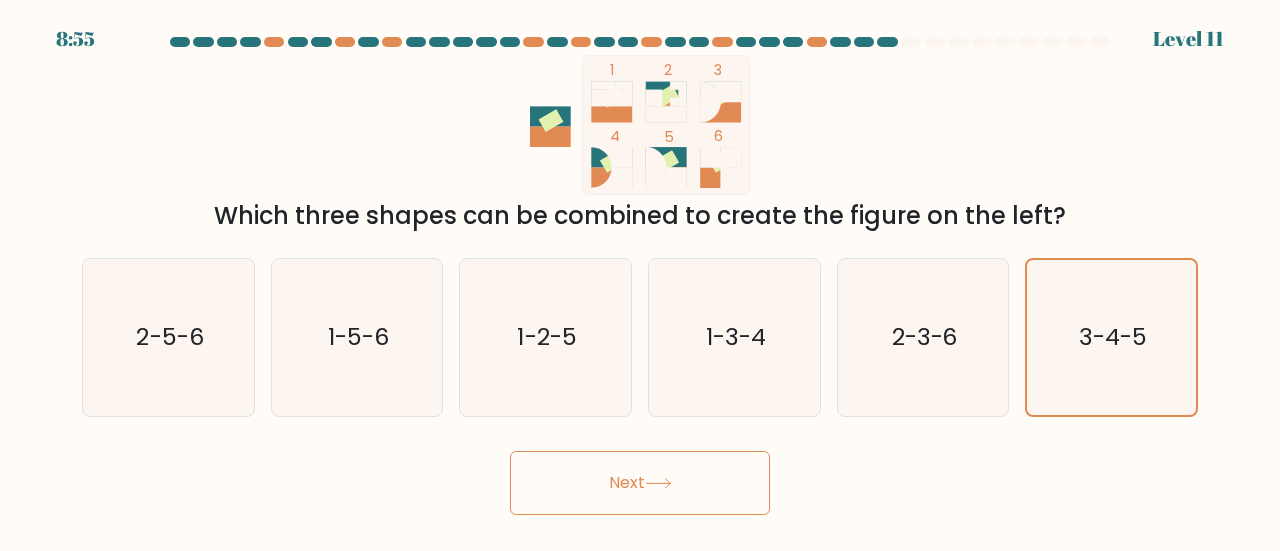 click on "Next" at bounding box center (640, 478) 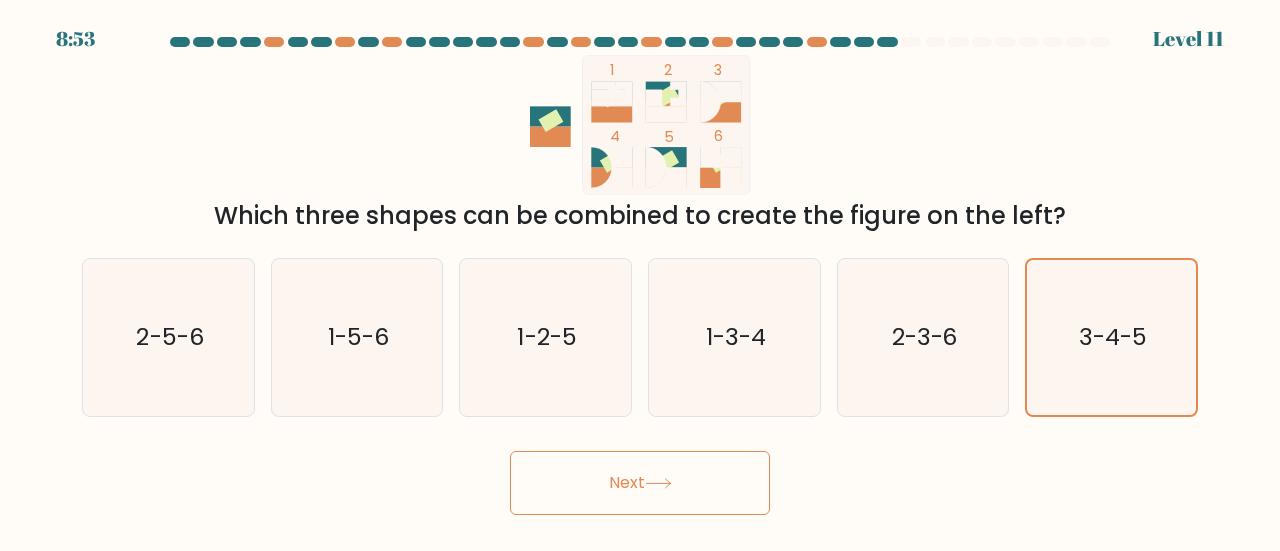 click on "Next" at bounding box center [640, 483] 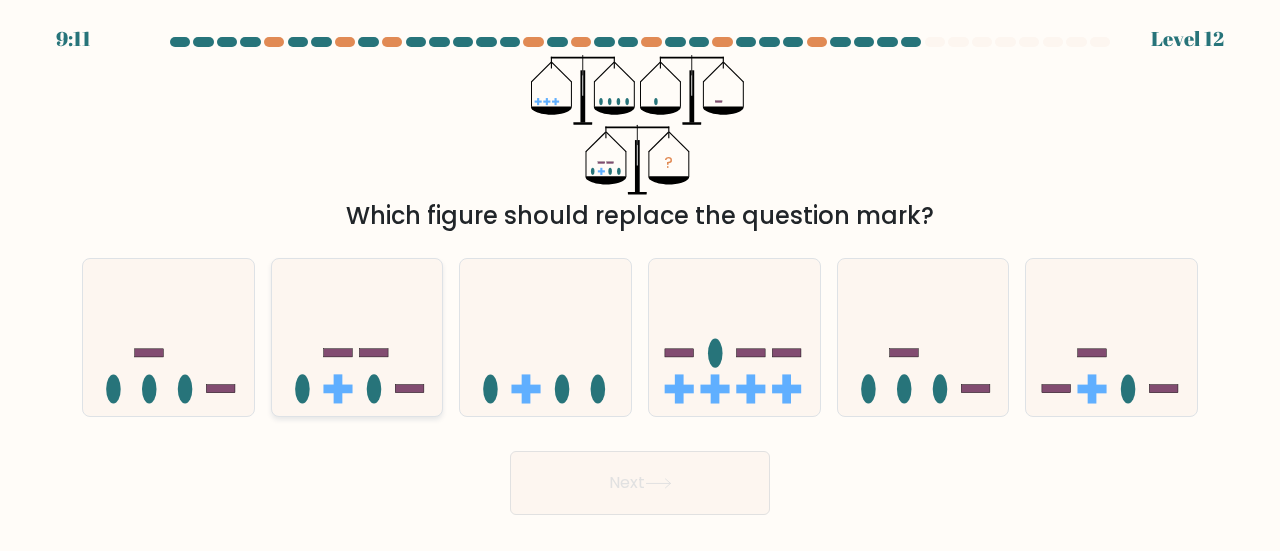 click at bounding box center (357, 337) 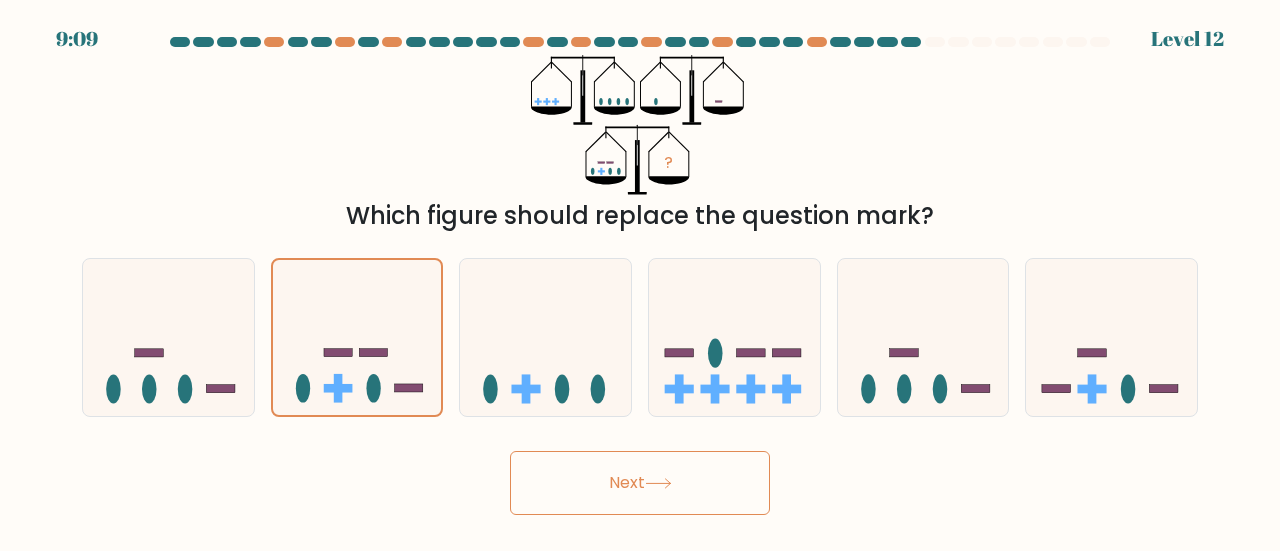 click on "Next" at bounding box center [640, 483] 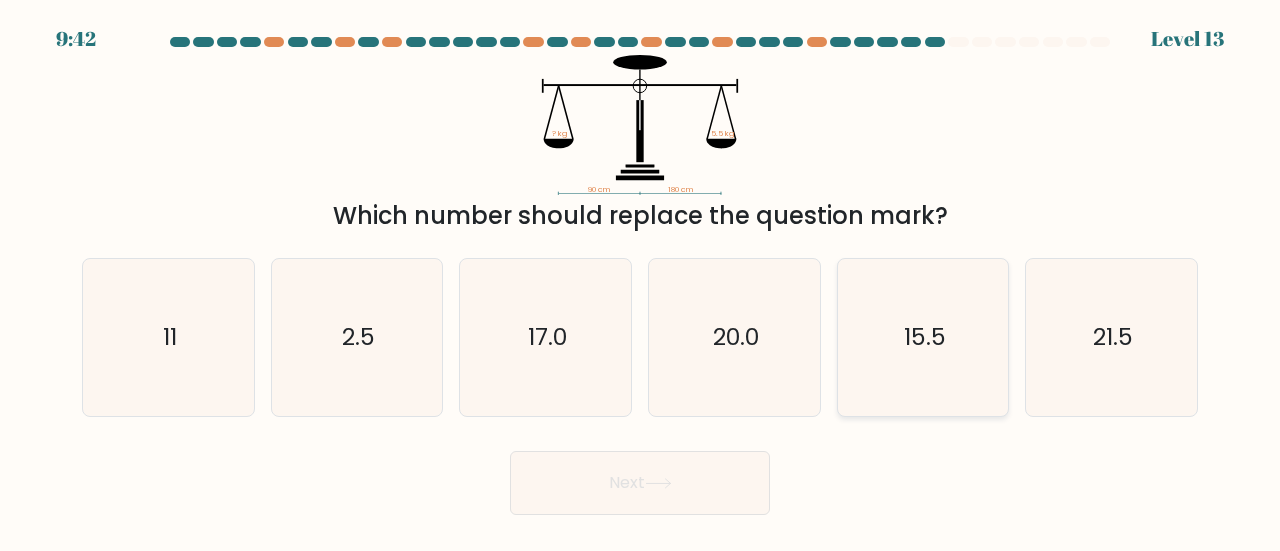click on "15.5" at bounding box center (923, 337) 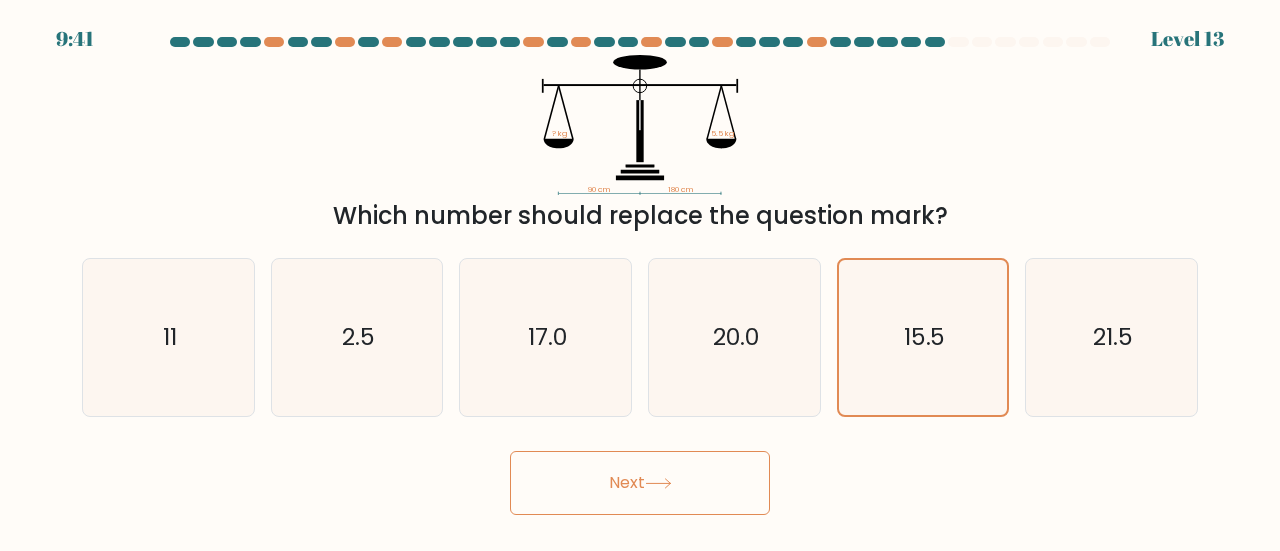 click on "Next" at bounding box center (640, 483) 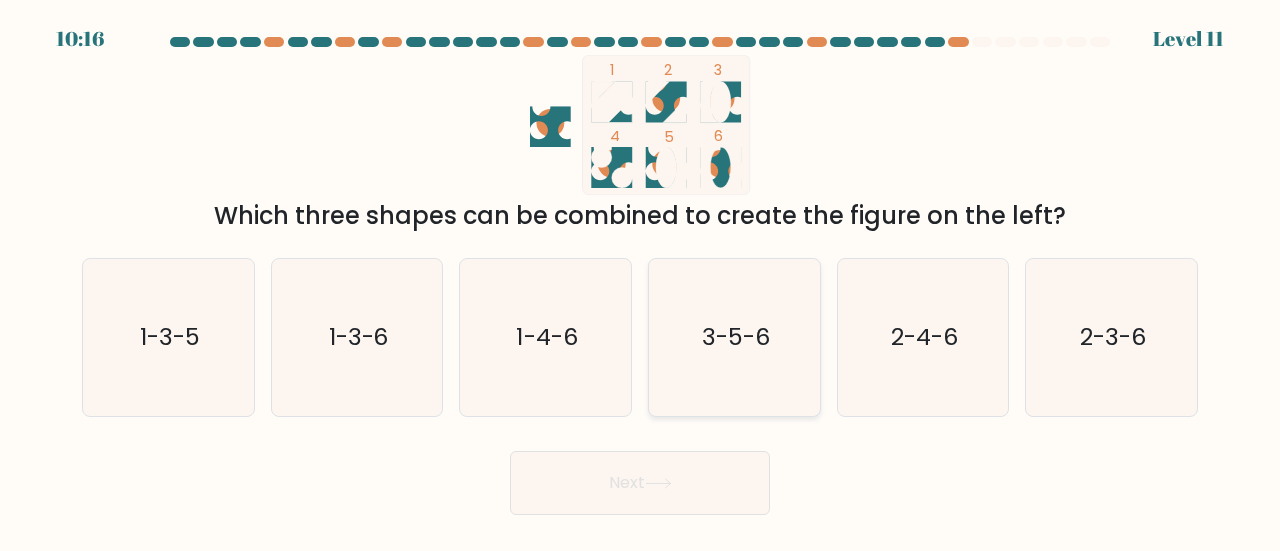click on "3-5-6" at bounding box center (734, 337) 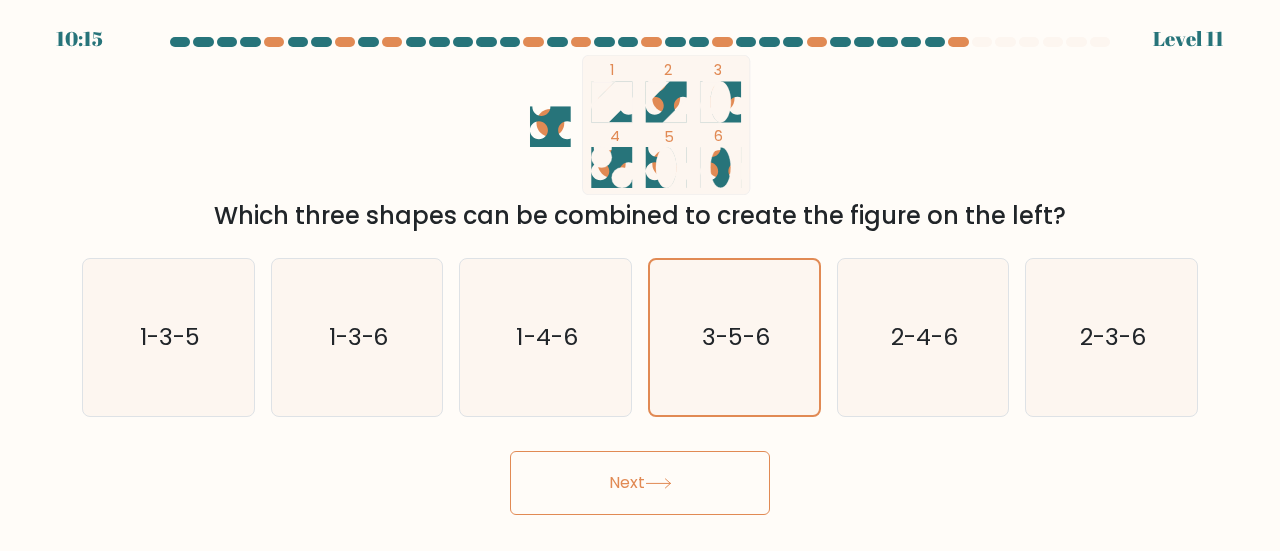 click on "Next" at bounding box center (640, 483) 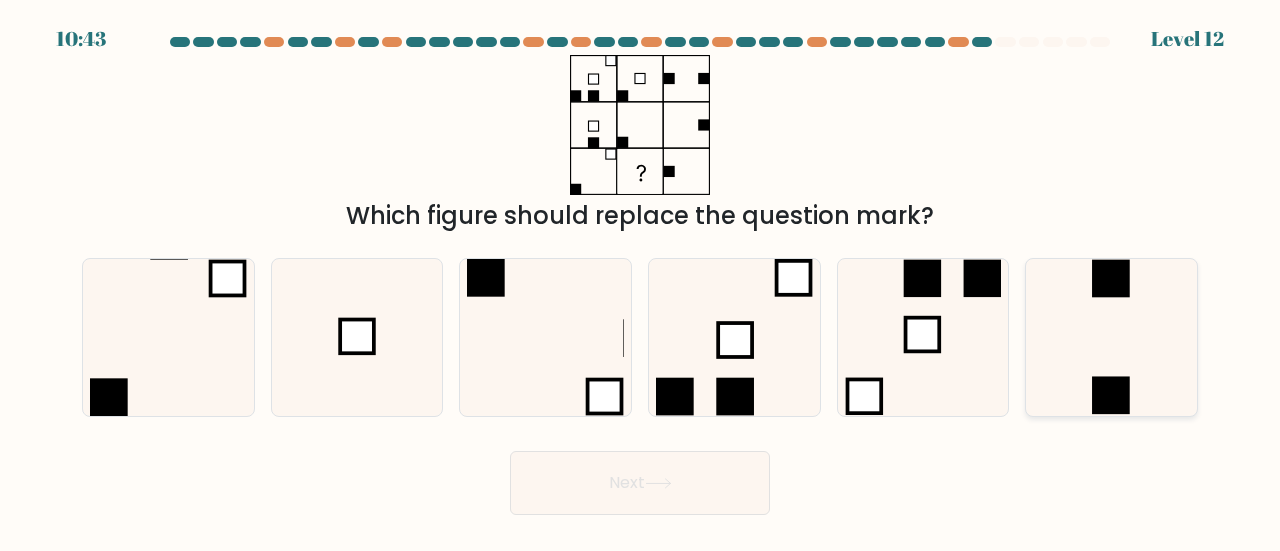 click at bounding box center [1111, 337] 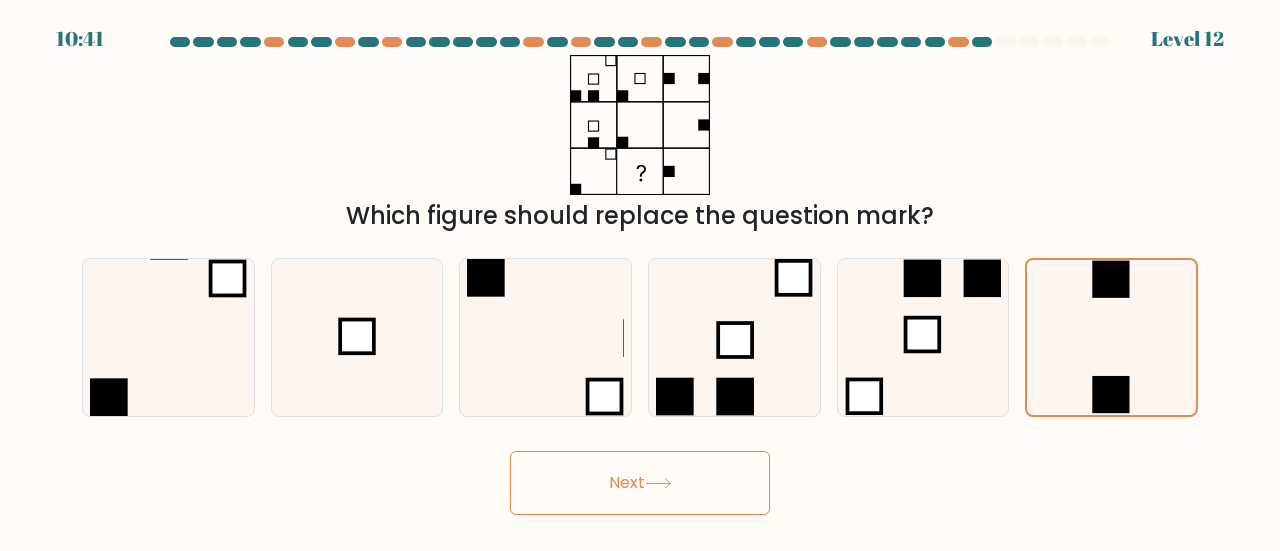 click on "Next" at bounding box center (640, 483) 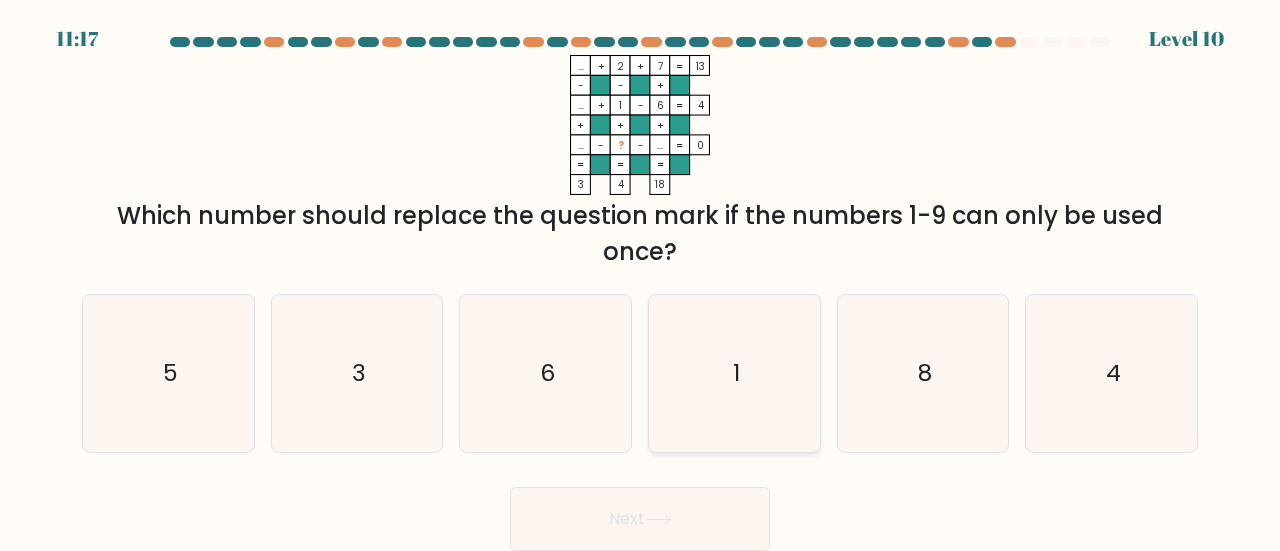 click on "1" at bounding box center [734, 373] 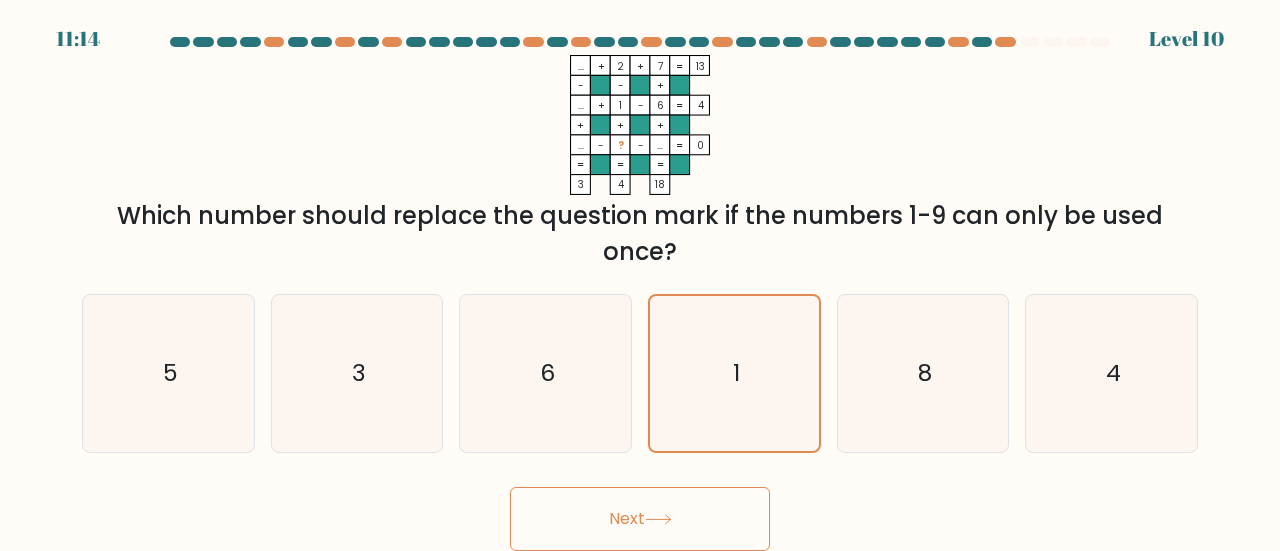 drag, startPoint x: 693, startPoint y: 525, endPoint x: 848, endPoint y: 493, distance: 158.26875 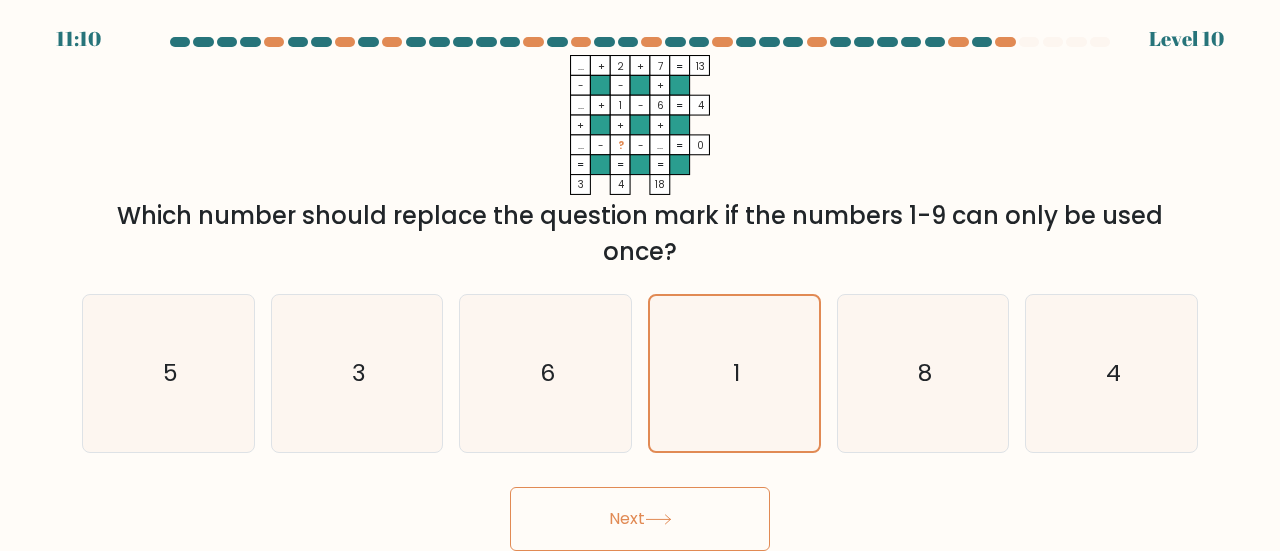 click on "Next" at bounding box center [640, 519] 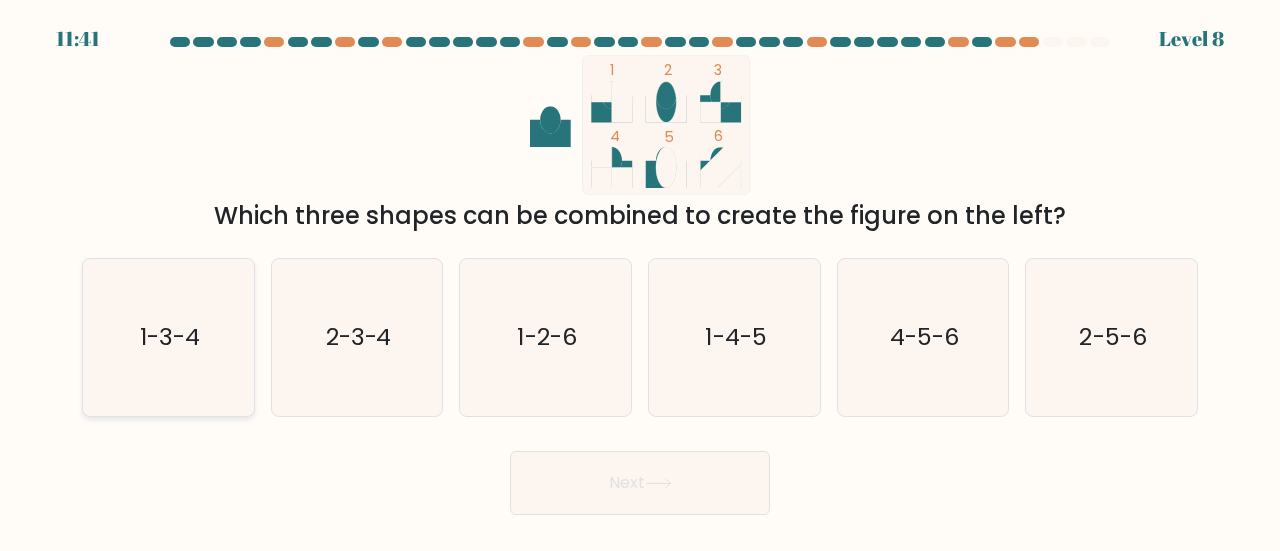 click on "1-3-4" at bounding box center [168, 337] 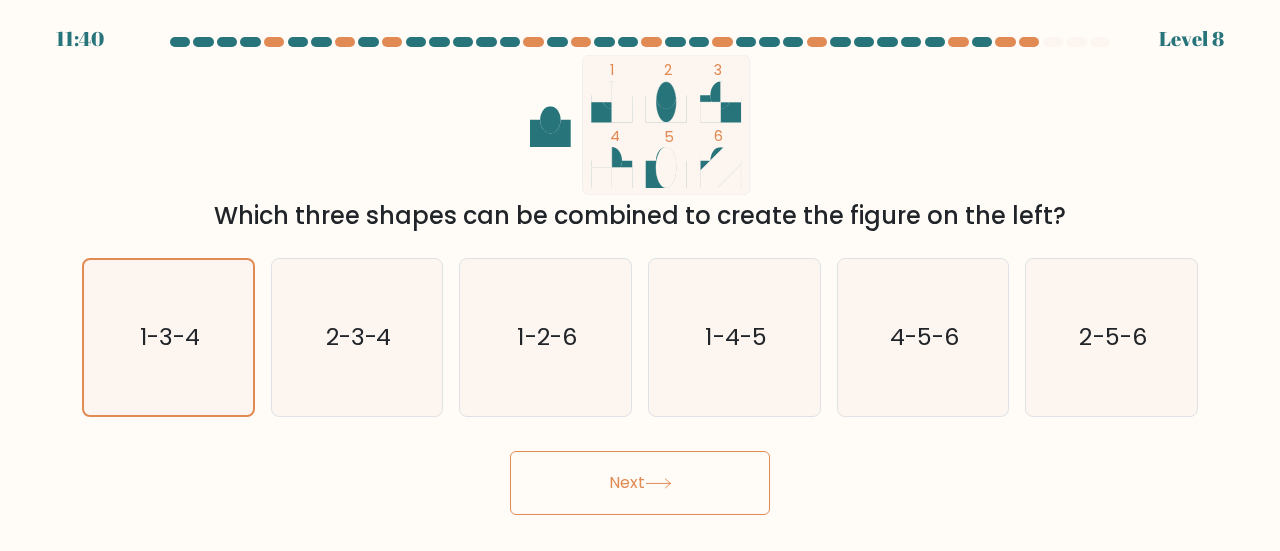 click on "11:40
Level 8" at bounding box center (640, 275) 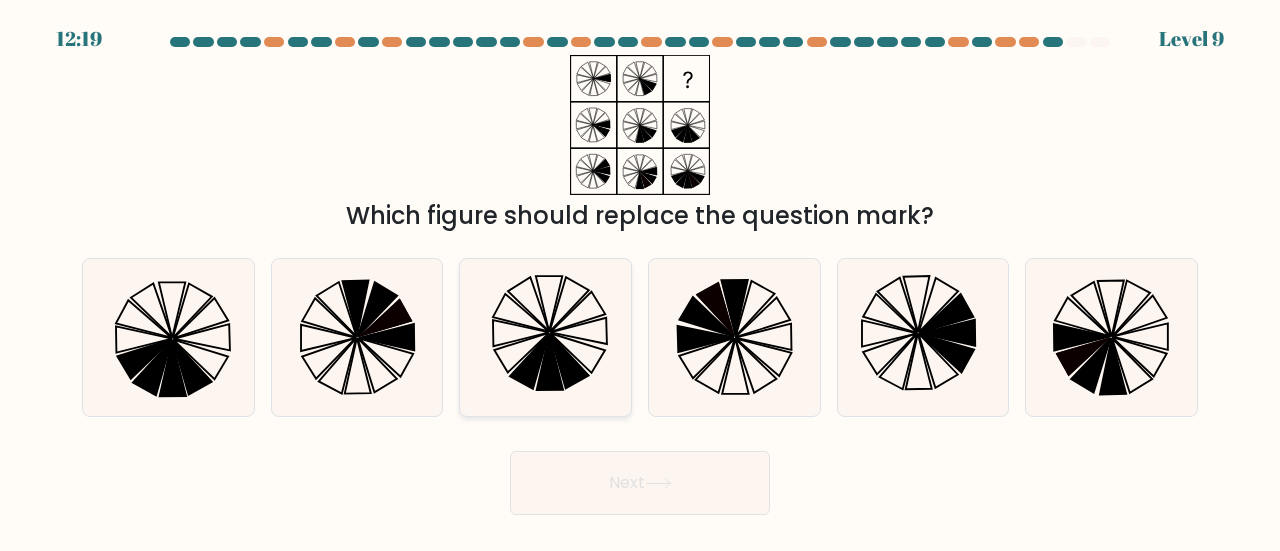 click at bounding box center [569, 361] 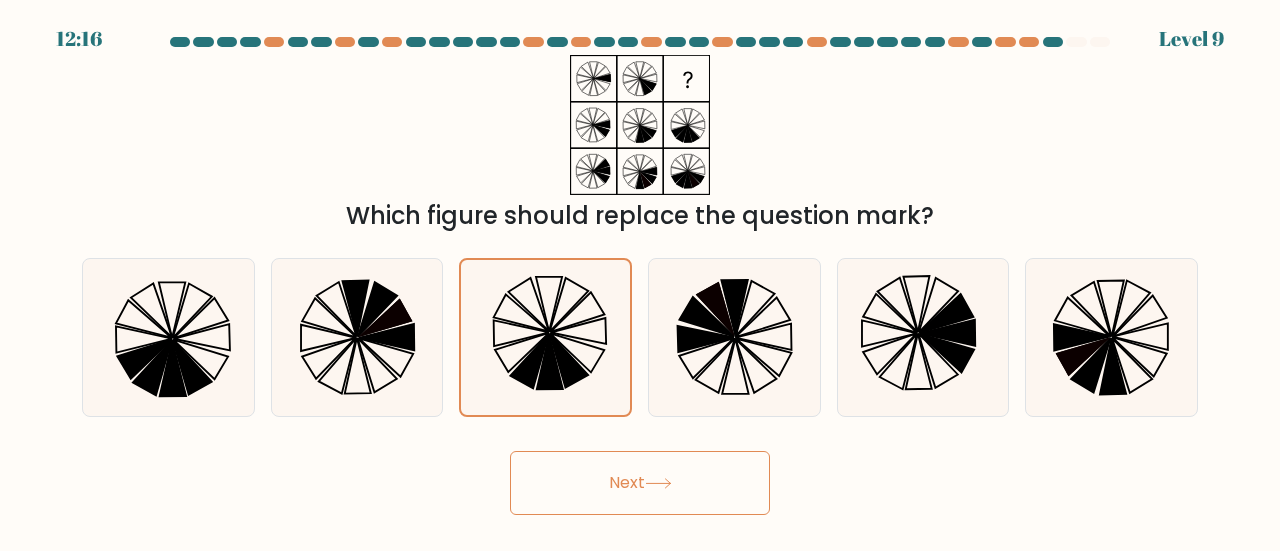 click on "Next" at bounding box center (640, 483) 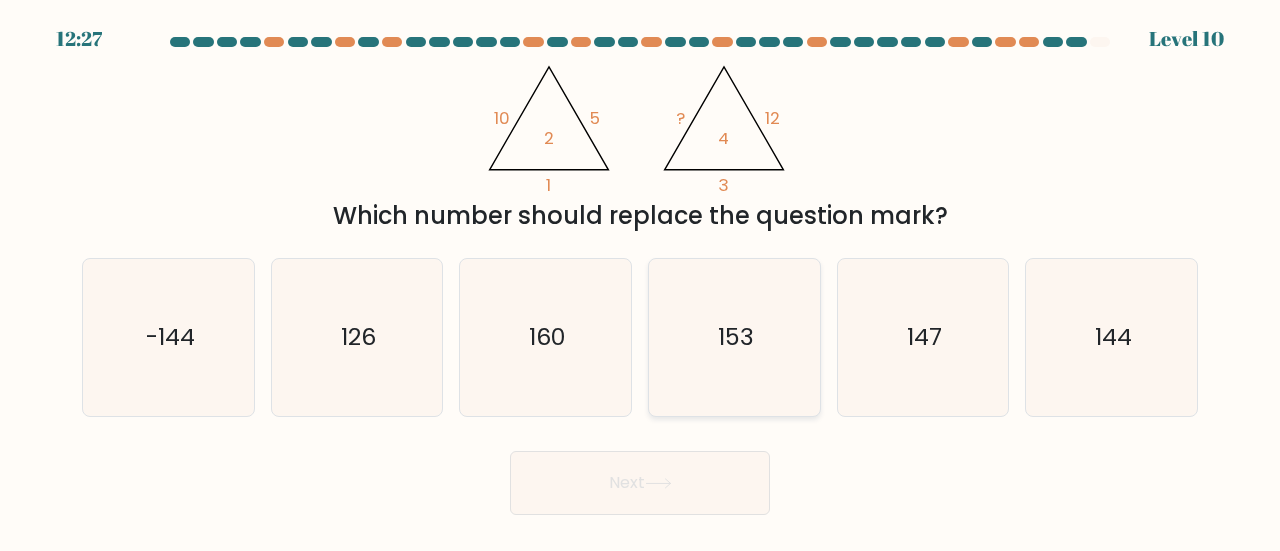 click on "153" at bounding box center (734, 337) 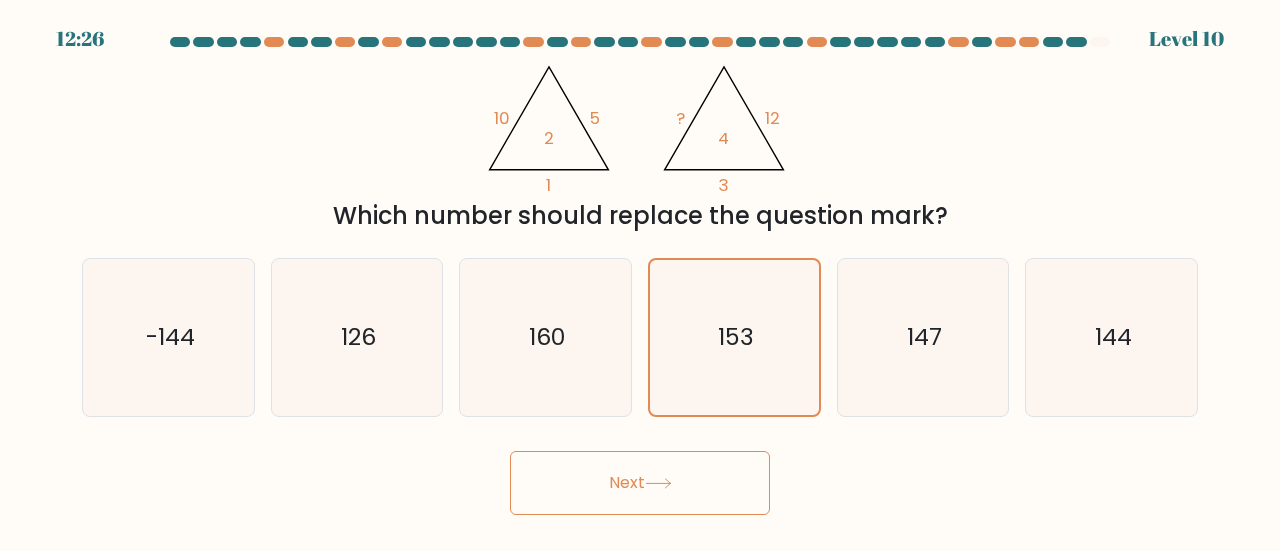 click on "Next" at bounding box center [640, 483] 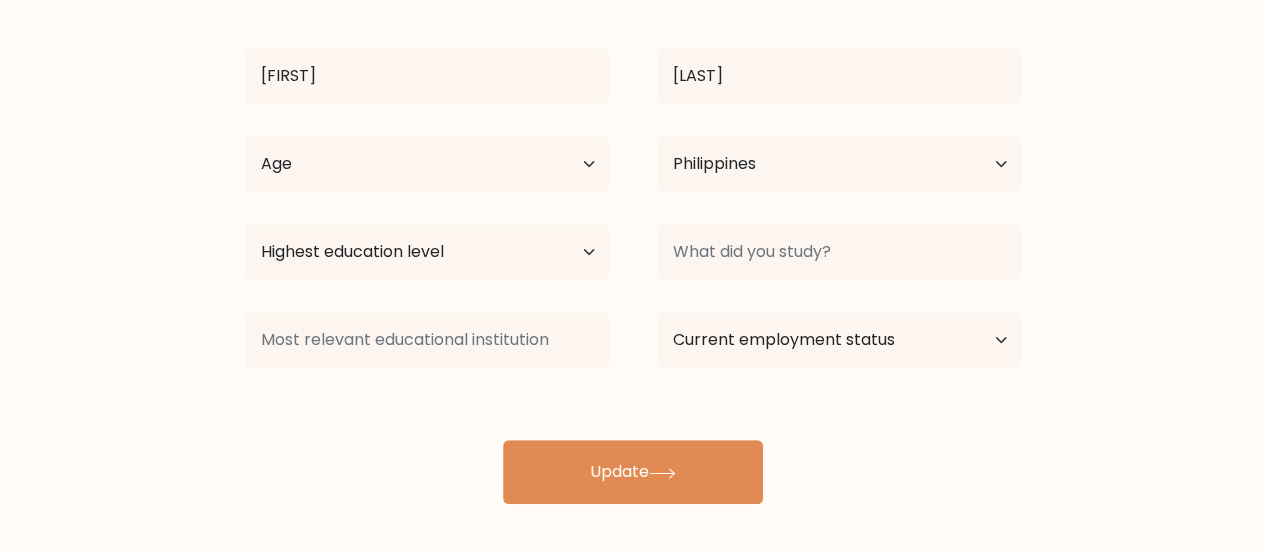 scroll, scrollTop: 0, scrollLeft: 0, axis: both 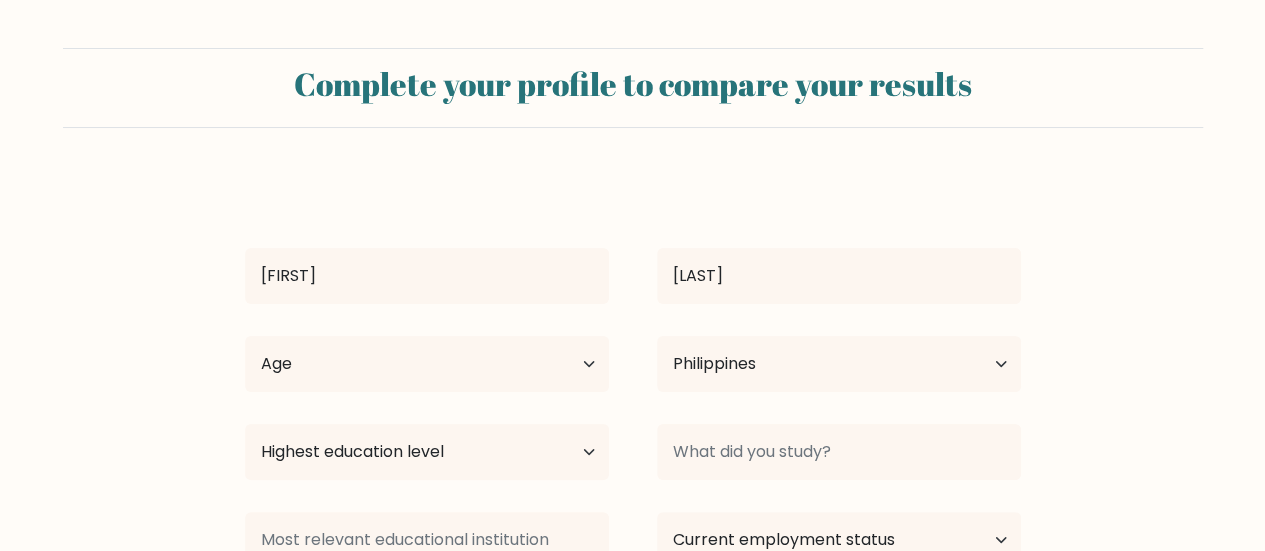 click on "[FIRST]
[LAST]
Age
Under 18 years old
18-24 years old
25-34 years old
35-44 years old
45-54 years old
55-64 years old
65 years old and above
Country
Afghanistan
Albania
Algeria
American Samoa
Andorra
Angola
Anguilla
Antarctica
Antigua and Barbuda
Argentina
Armenia
Aruba
Australia
Austria
Azerbaijan
Bahamas
Bahrain
Bangladesh
Barbados
Belarus
Belgium
Belize
Benin
Bermuda
Bhutan
Chad" at bounding box center (633, 440) 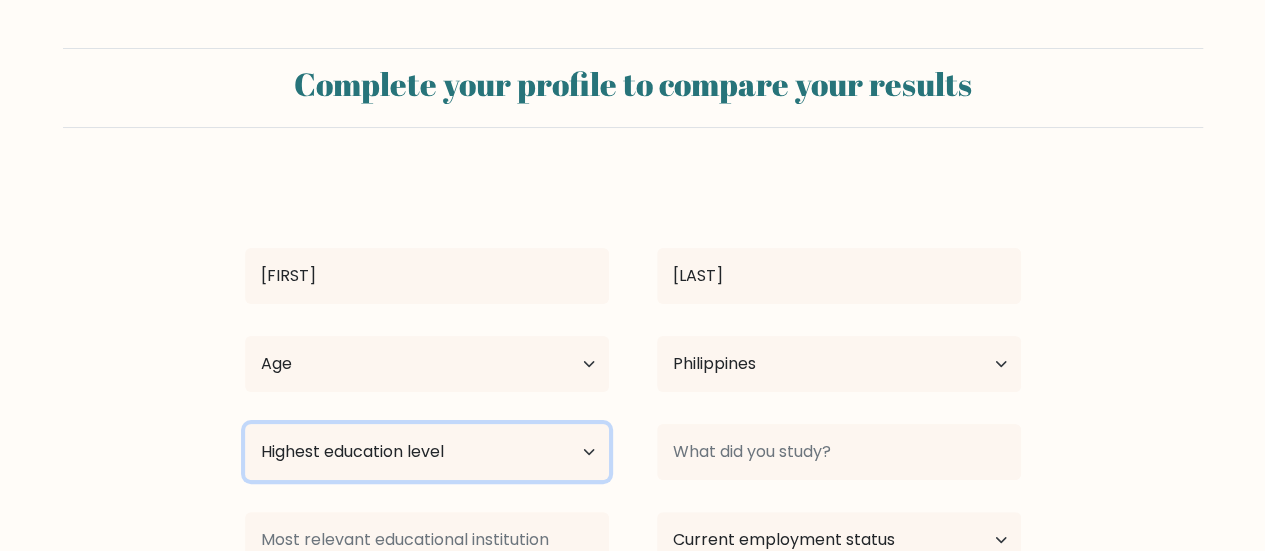 click on "Highest education level
No schooling
Primary
Lower Secondary
Upper Secondary
Occupation Specific
Bachelor's degree
Master's degree
Doctoral degree" at bounding box center [427, 452] 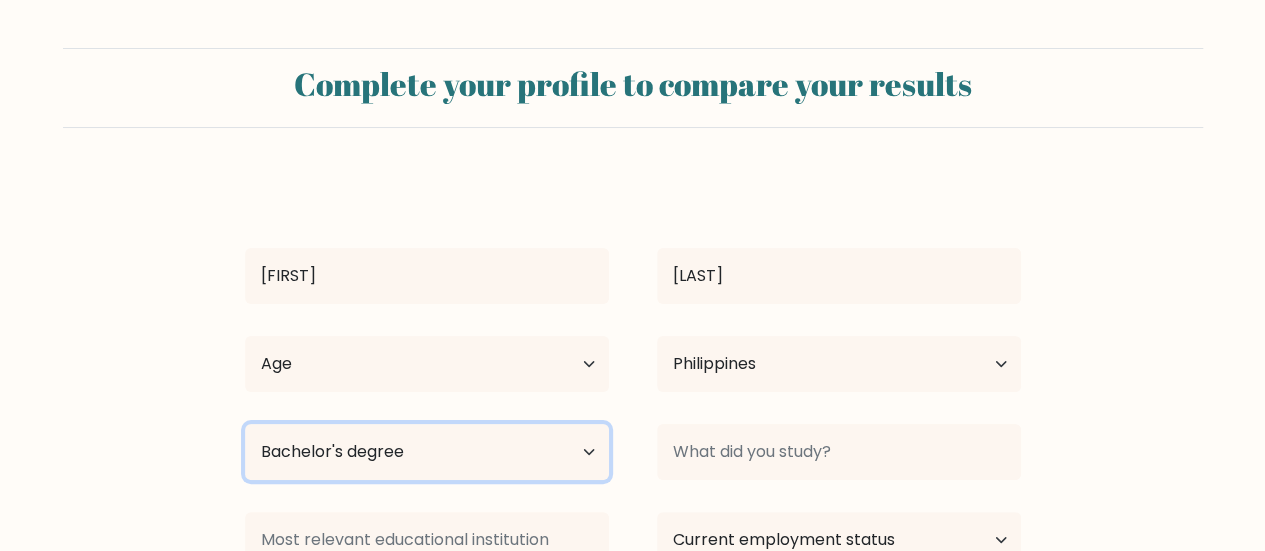 click on "Highest education level
No schooling
Primary
Lower Secondary
Upper Secondary
Occupation Specific
Bachelor's degree
Master's degree
Doctoral degree" at bounding box center (427, 452) 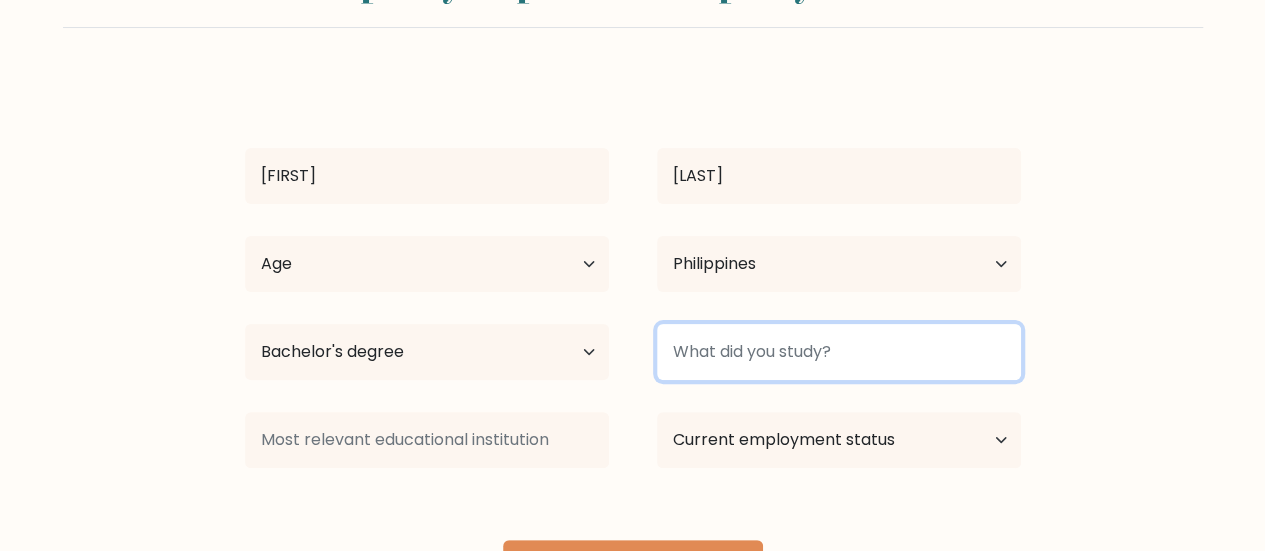 click at bounding box center (839, 352) 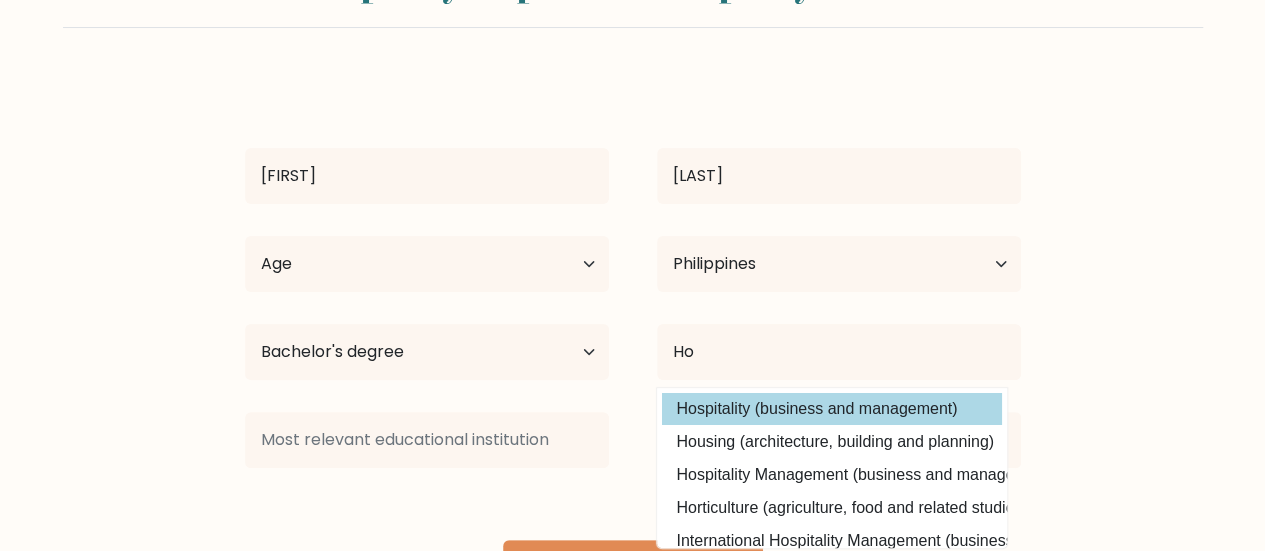 click on "[FIRST]
[LAST]
Age
Under 18 years old
18-24 years old
25-34 years old
35-44 years old
45-54 years old
55-64 years old
65 years old and above
Country
Afghanistan
Albania
Algeria
American Samoa
Andorra
Angola
Anguilla
Antarctica
Antigua and Barbuda
Argentina
Armenia
Aruba
Australia
Austria
Azerbaijan
Bahamas
Bahrain
Bangladesh
Barbados
Belarus
Belgium
Belize
Benin
Bermuda
Bhutan
Chad" at bounding box center [633, 340] 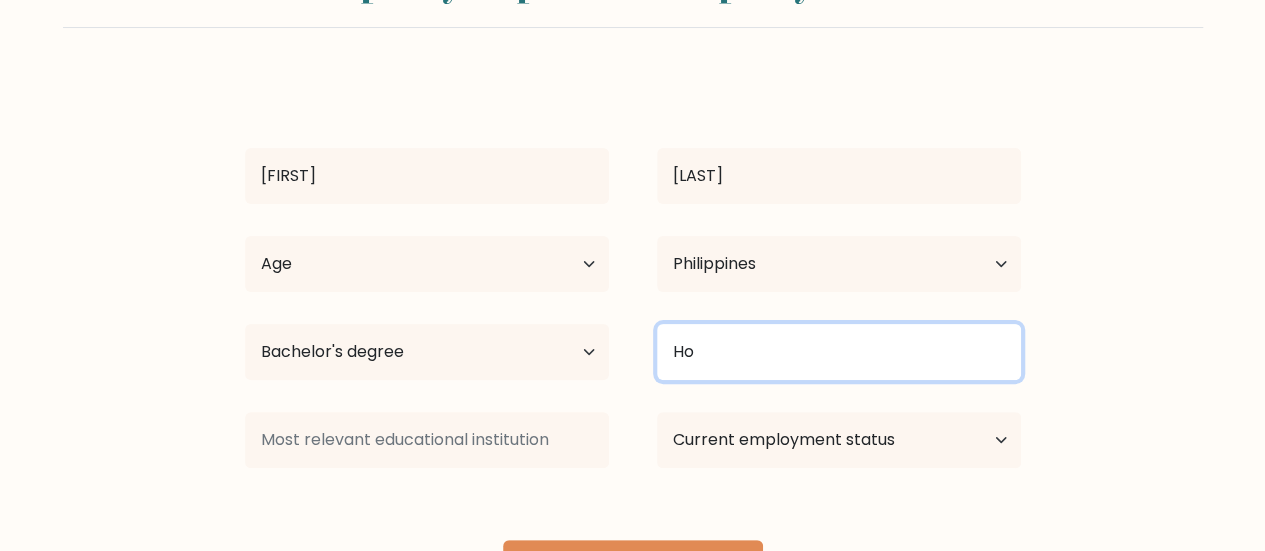 click on "Ho" at bounding box center [839, 352] 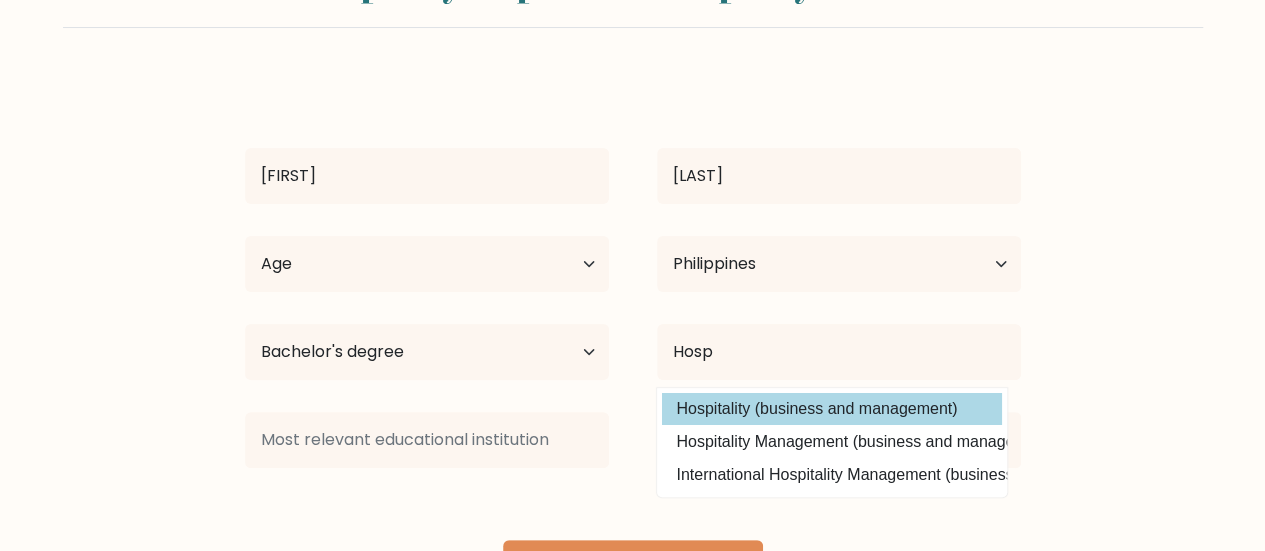 click on "[FIRST]
[LAST]
Age
Under 18 years old
18-24 years old
25-34 years old
35-44 years old
45-54 years old
55-64 years old
65 years old and above
Country
Afghanistan
Albania
Algeria
American Samoa
Andorra
Angola
Anguilla
Antarctica
Antigua and Barbuda
Argentina
Armenia
Aruba
Australia
Austria
Azerbaijan
Bahamas
Bahrain
Bangladesh
Barbados
Belarus
Belgium
Belize
Benin
Bermuda
Bhutan
Chad" at bounding box center [633, 340] 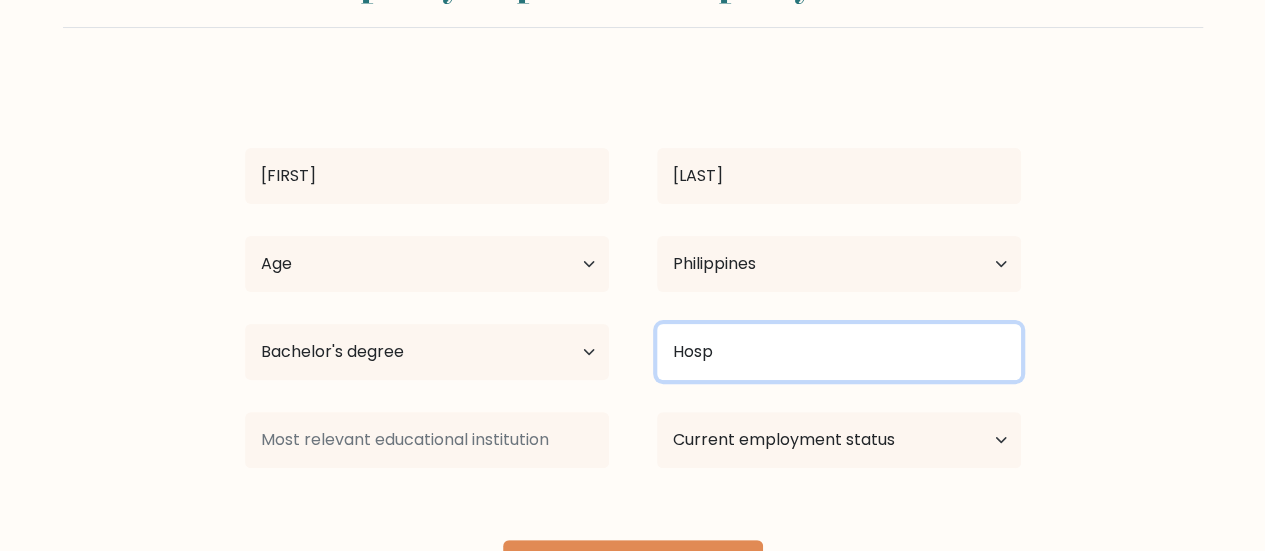 click on "Hosp" at bounding box center (839, 352) 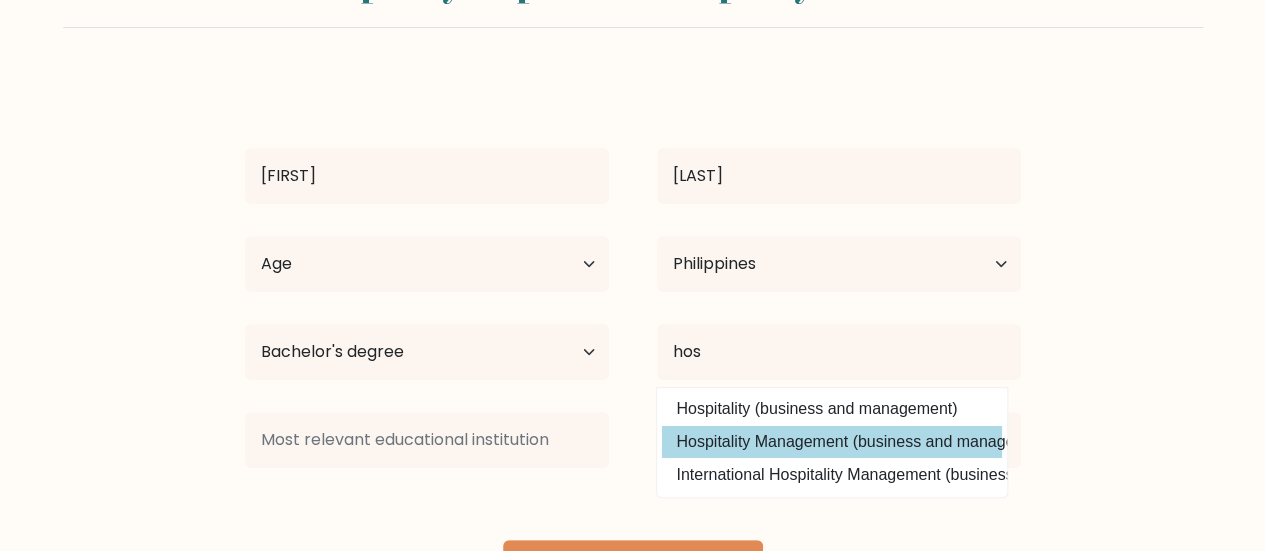 click on "[FIRST]
[LAST]
Age
Under 18 years old
18-24 years old
25-34 years old
35-44 years old
45-54 years old
55-64 years old
65 years old and above
Country
Afghanistan
Albania
Algeria
American Samoa
Andorra
Angola
Anguilla
Antarctica
Antigua and Barbuda
Argentina
Armenia
Aruba
Australia
Austria
Azerbaijan
Bahamas
Bahrain
Bangladesh
Barbados
Belarus
Belgium
Belize
Benin
Bermuda
Bhutan
Chad" at bounding box center [633, 340] 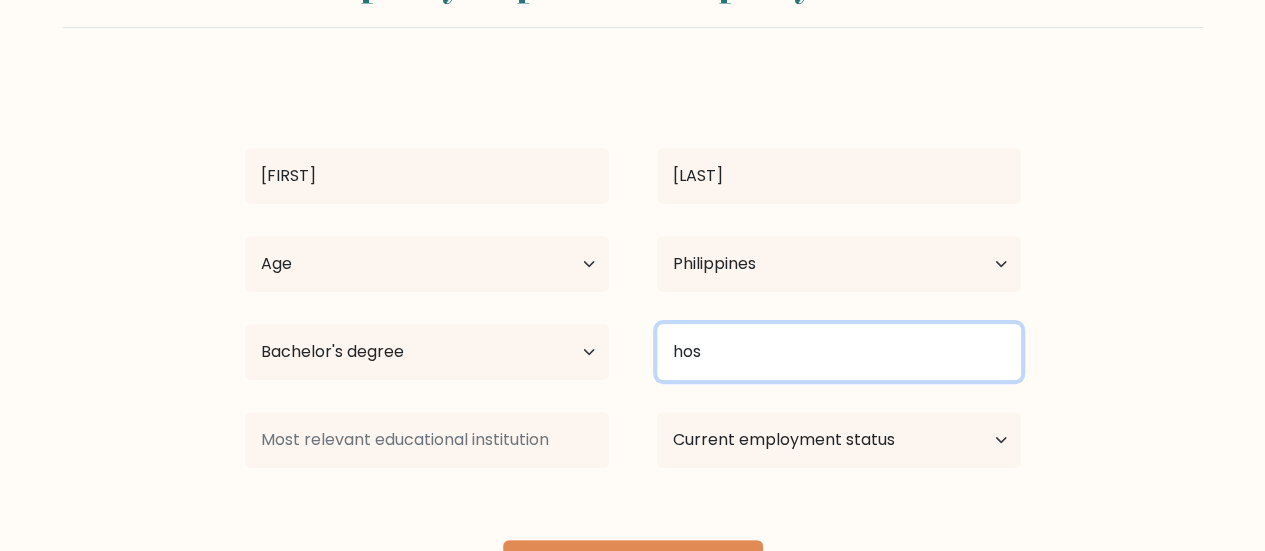 click on "hos" at bounding box center (839, 352) 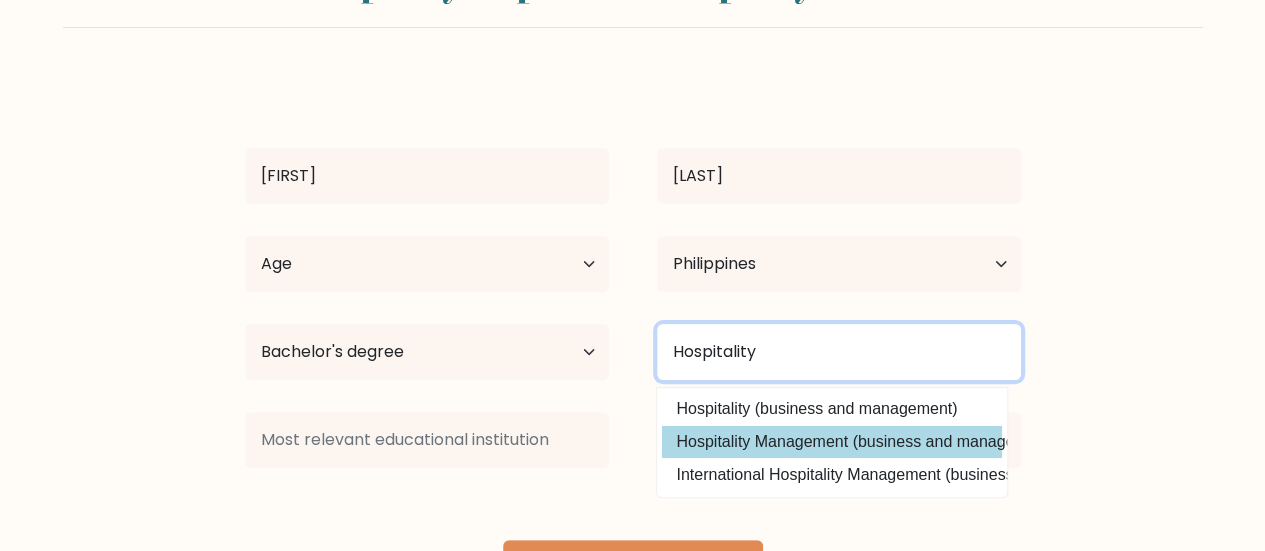 type on "Hospitality" 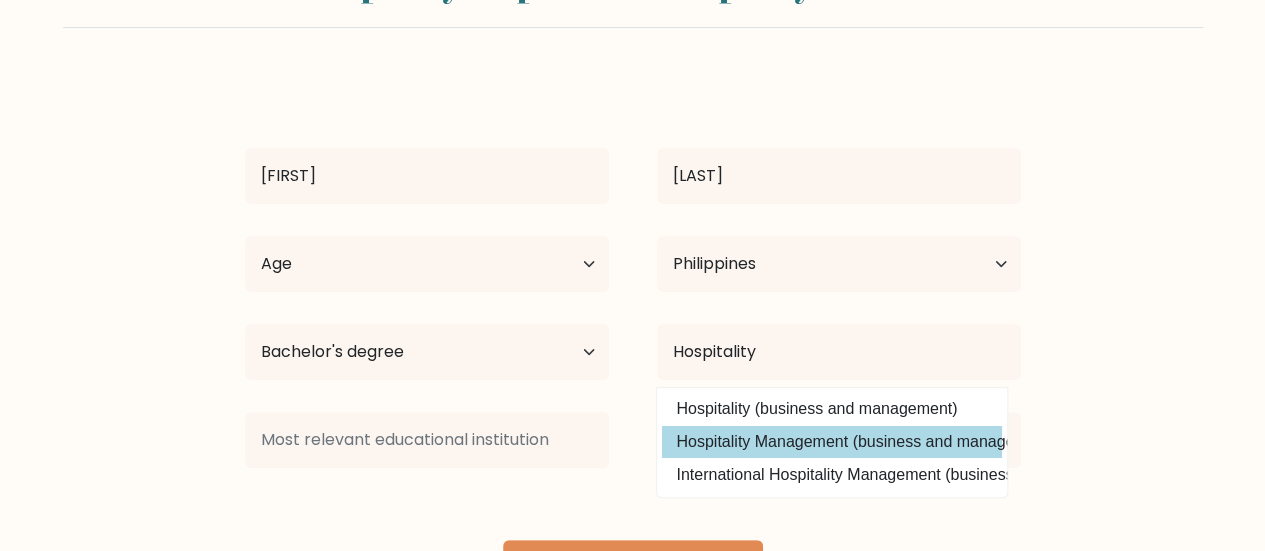 click on "[FIRST]
[LAST]
Age
Under 18 years old
18-24 years old
25-34 years old
35-44 years old
45-54 years old
55-64 years old
65 years old and above
Country
Afghanistan
Albania
Algeria
American Samoa
Andorra
Angola
Anguilla
Antarctica
Antigua and Barbuda
Argentina
Armenia
Aruba
Australia
Austria
Azerbaijan
Bahamas
Bahrain
Bangladesh
Barbados
Belarus
Belgium
Belize
Benin
Bermuda
Bhutan
Chad" at bounding box center (633, 340) 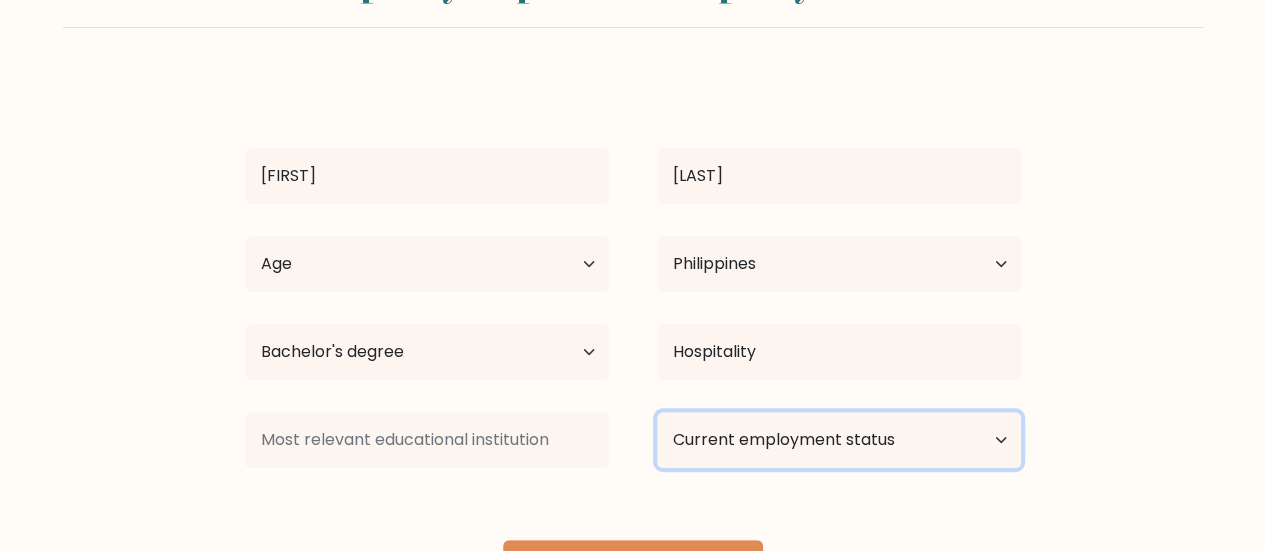 click on "Current employment status
Employed
Student
Retired
Other / prefer not to answer" at bounding box center (839, 440) 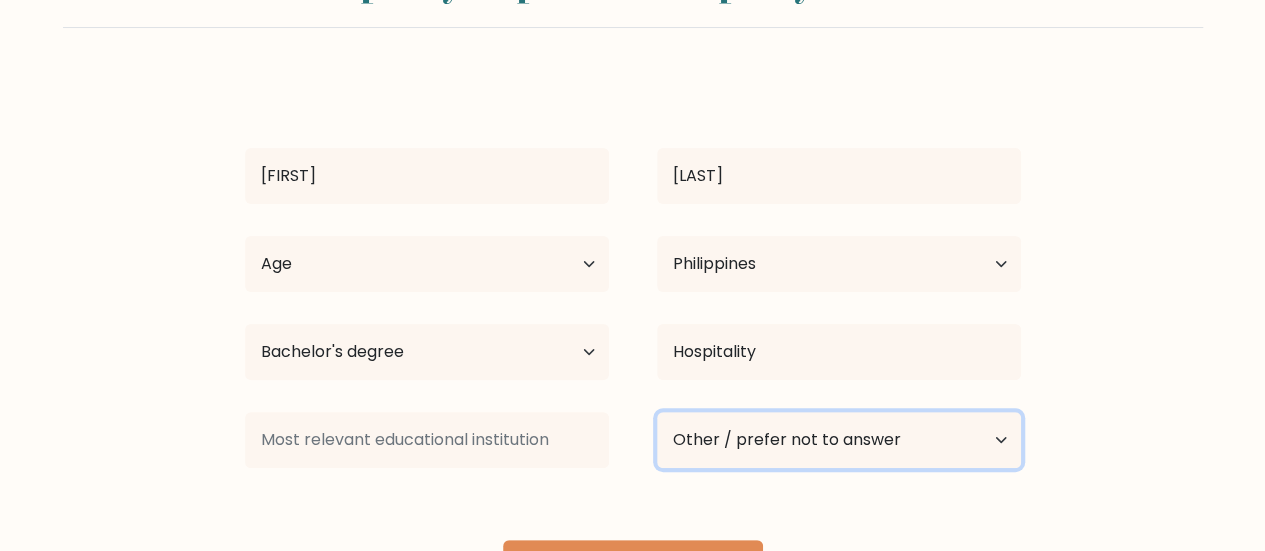 click on "Current employment status
Employed
Student
Retired
Other / prefer not to answer" at bounding box center [839, 440] 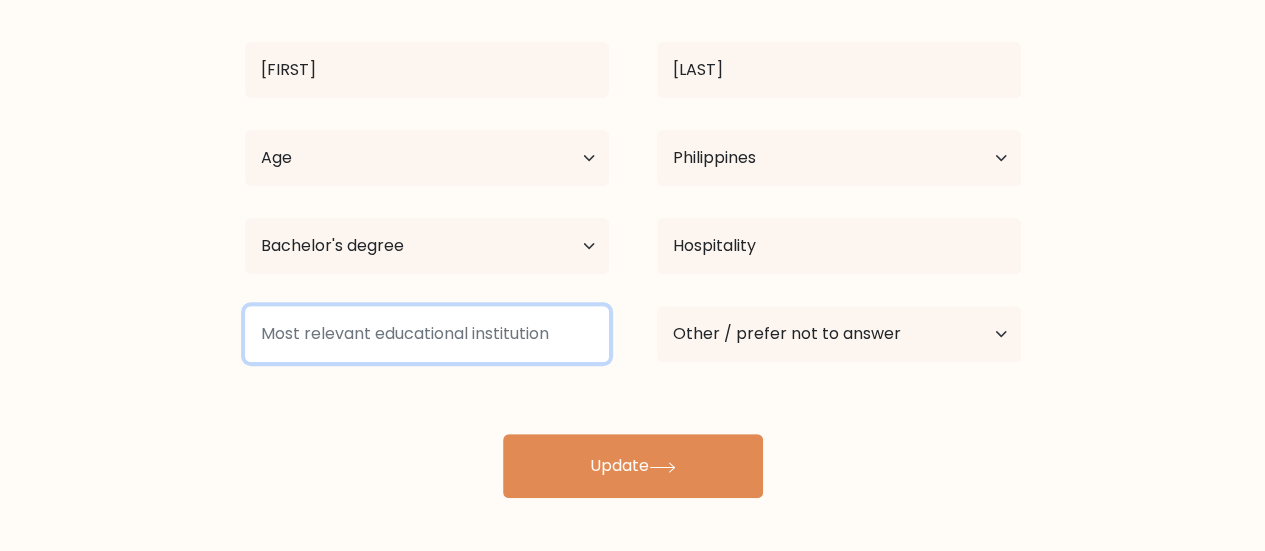 click at bounding box center [427, 334] 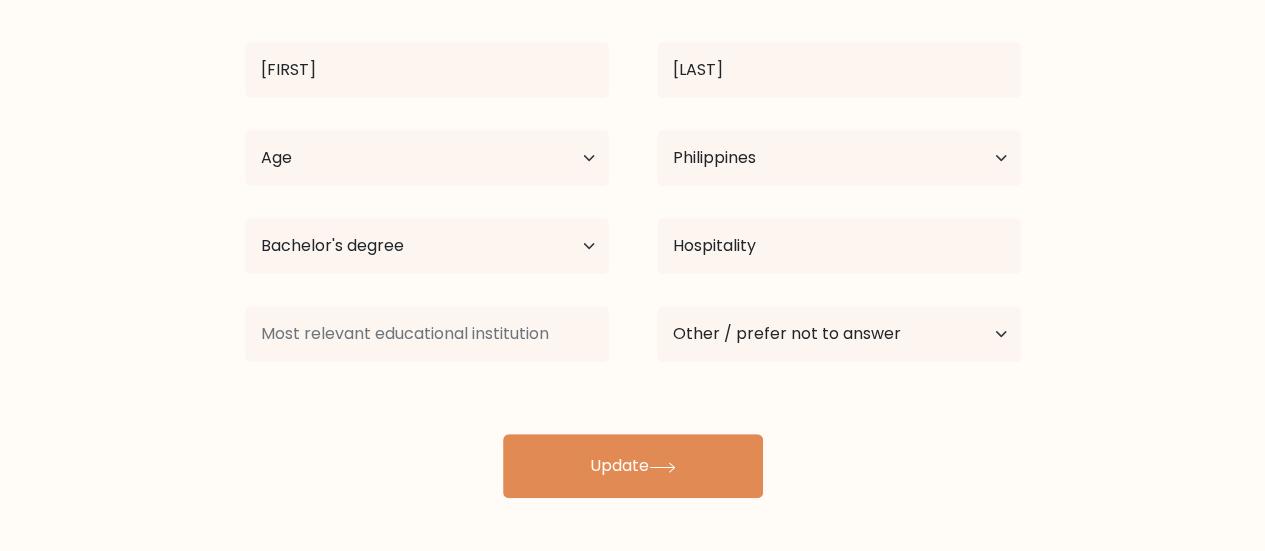 click on "[FIRST]
[LAST]
Age
Under 18 years old
18-24 years old
25-34 years old
35-44 years old
45-54 years old
55-64 years old
65 years old and above
Country
Afghanistan
Albania
Algeria
American Samoa
Andorra
Angola
Anguilla
Antarctica
Antigua and Barbuda
Argentina
Armenia
Aruba
Australia
Austria
Azerbaijan
Bahamas
Bahrain
Bangladesh
Barbados
Belarus
Belgium
Belize
Benin
Bermuda
Bhutan
Chad" at bounding box center (633, 234) 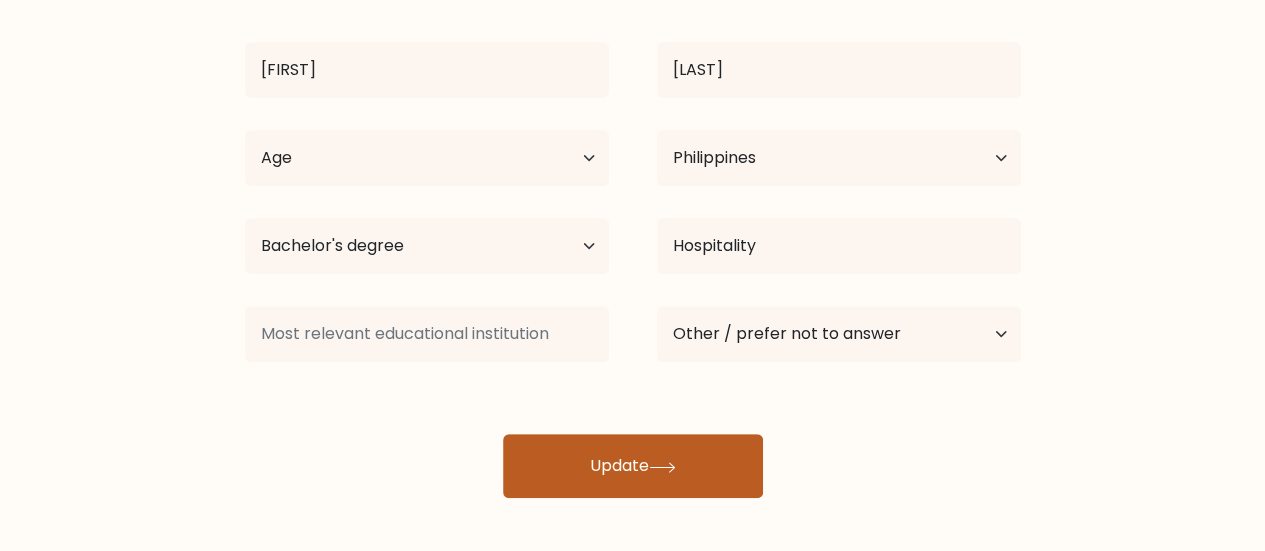 click on "Update" at bounding box center [633, 466] 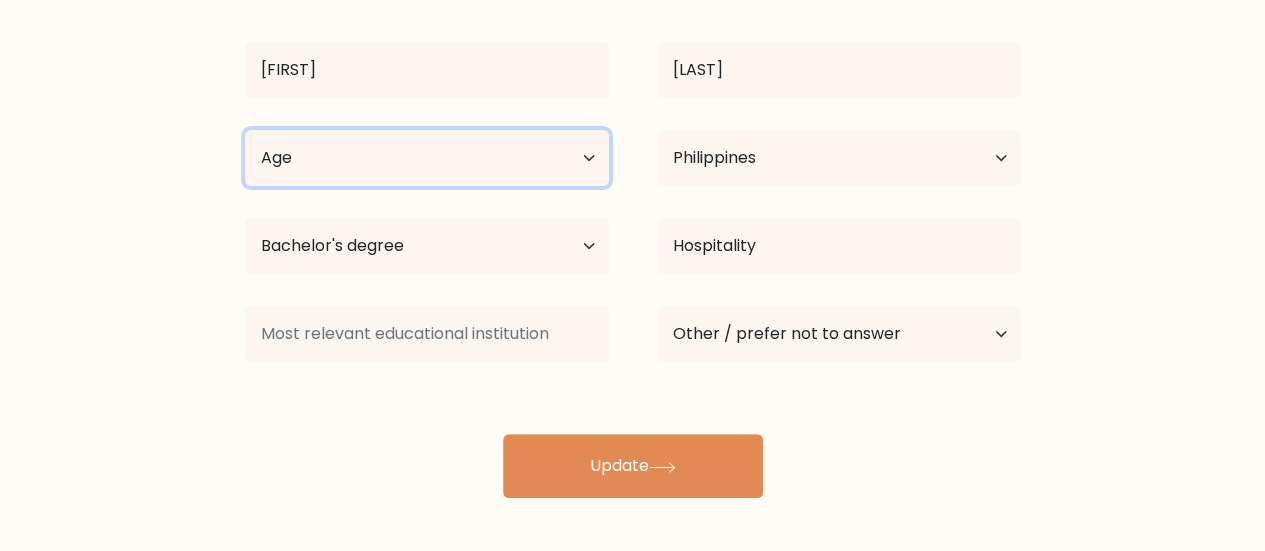 click on "Age
Under 18 years old
18-24 years old
25-34 years old
35-44 years old
45-54 years old
55-64 years old
65 years old and above" at bounding box center (427, 158) 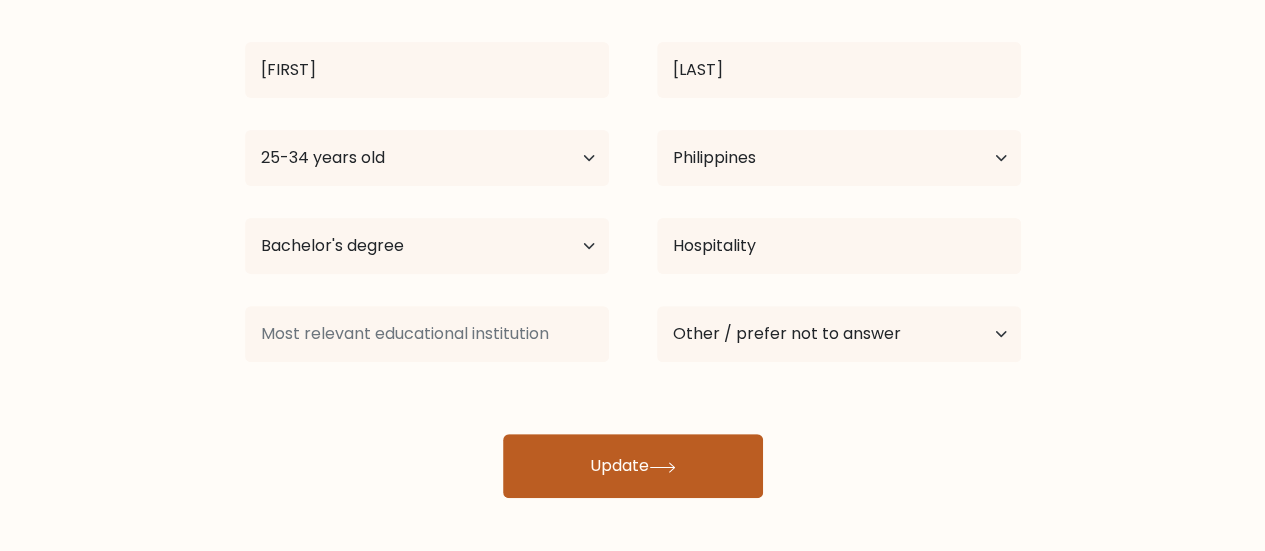 click on "Update" at bounding box center [633, 466] 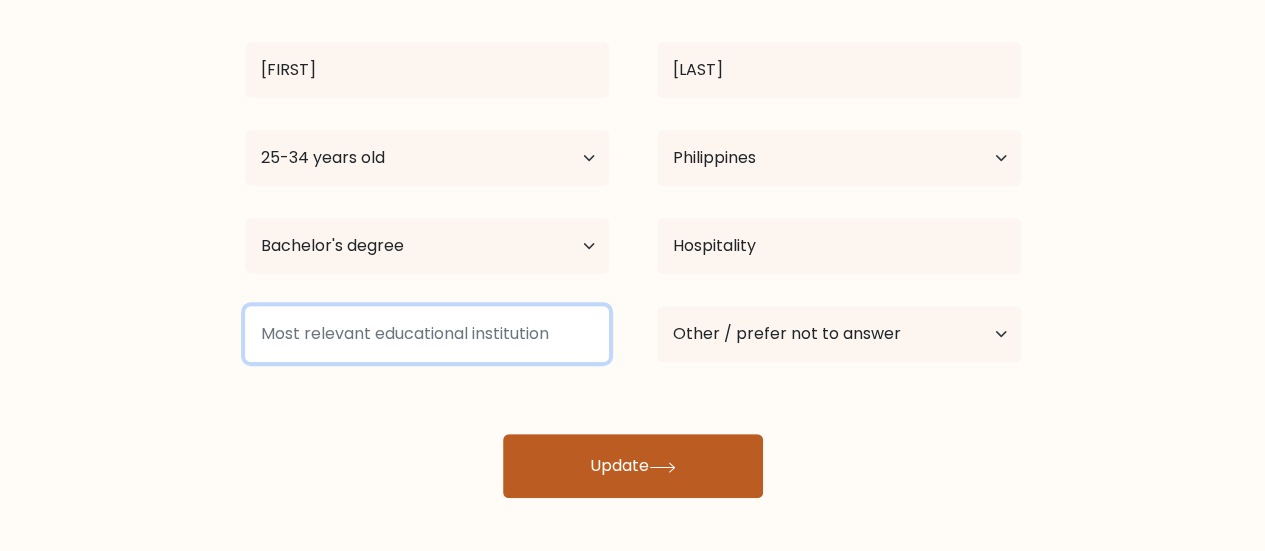 scroll, scrollTop: 106, scrollLeft: 0, axis: vertical 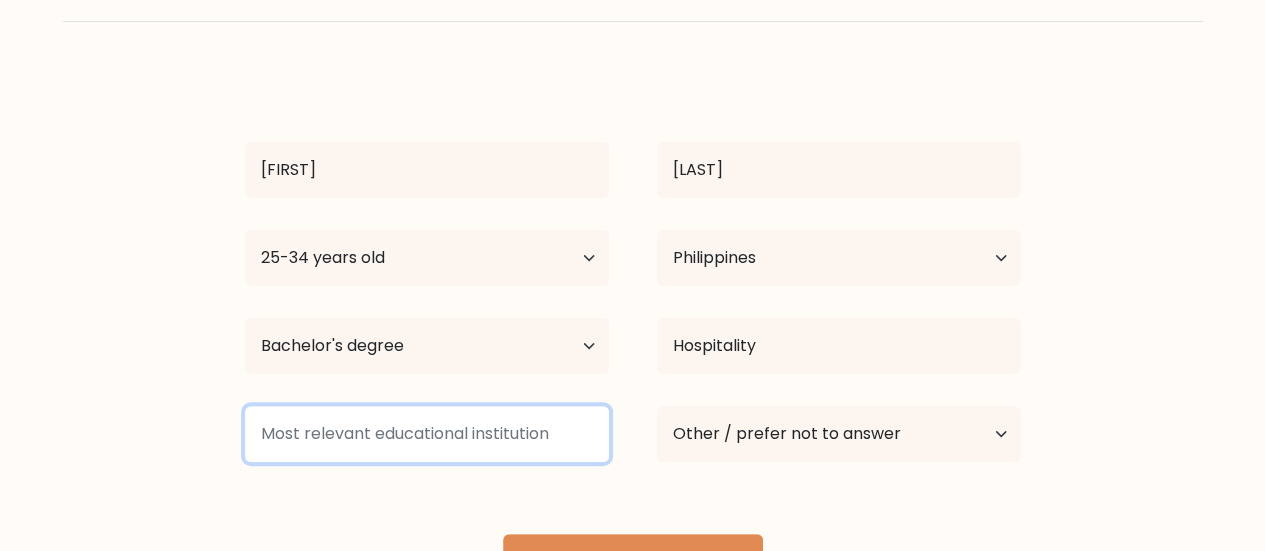 click at bounding box center [427, 434] 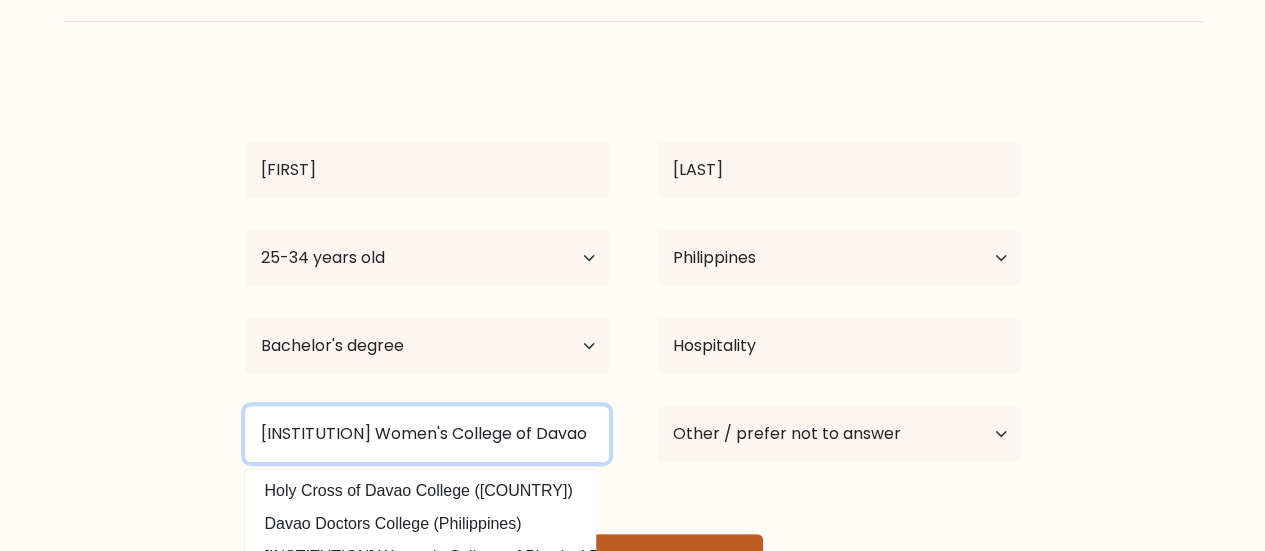 scroll, scrollTop: 206, scrollLeft: 0, axis: vertical 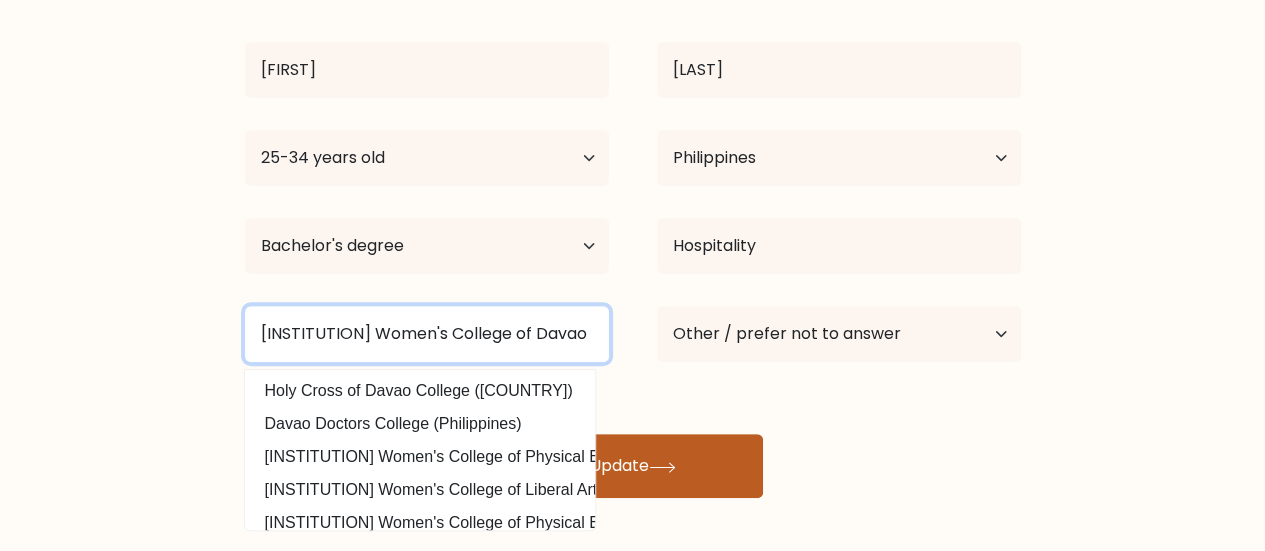 type on "[INSTITUTION] Women's College of Davao" 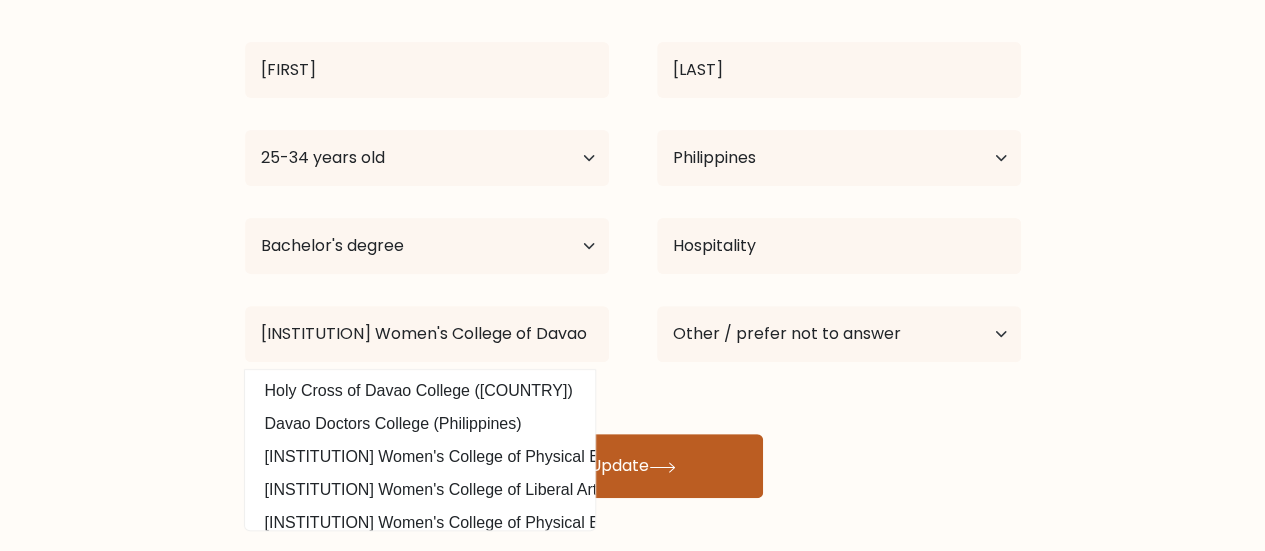 click on "Update" at bounding box center (633, 466) 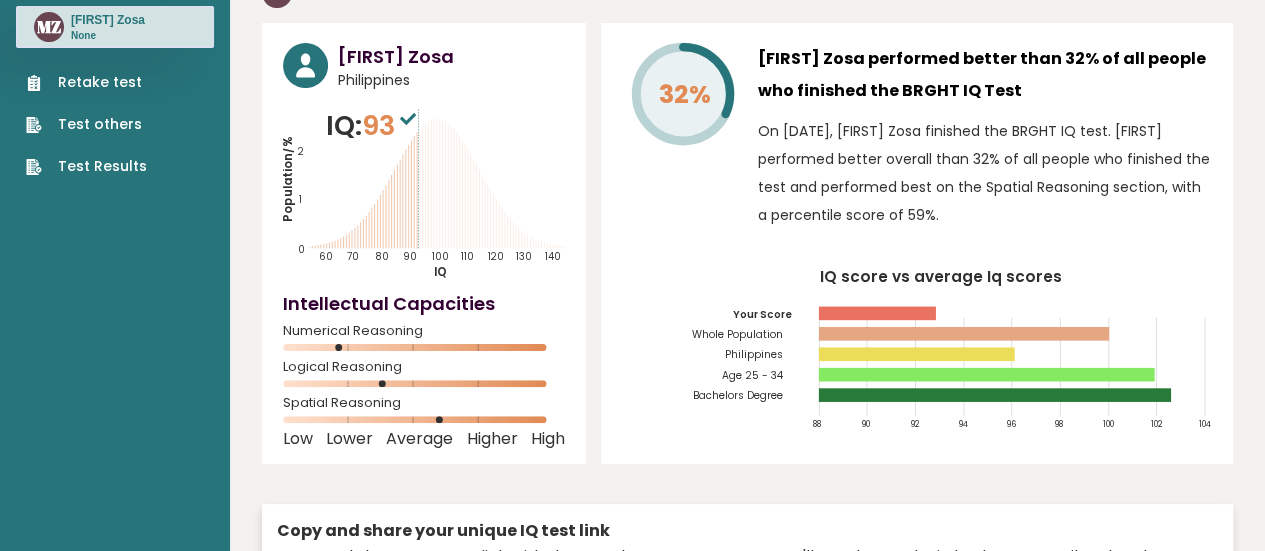 scroll, scrollTop: 0, scrollLeft: 0, axis: both 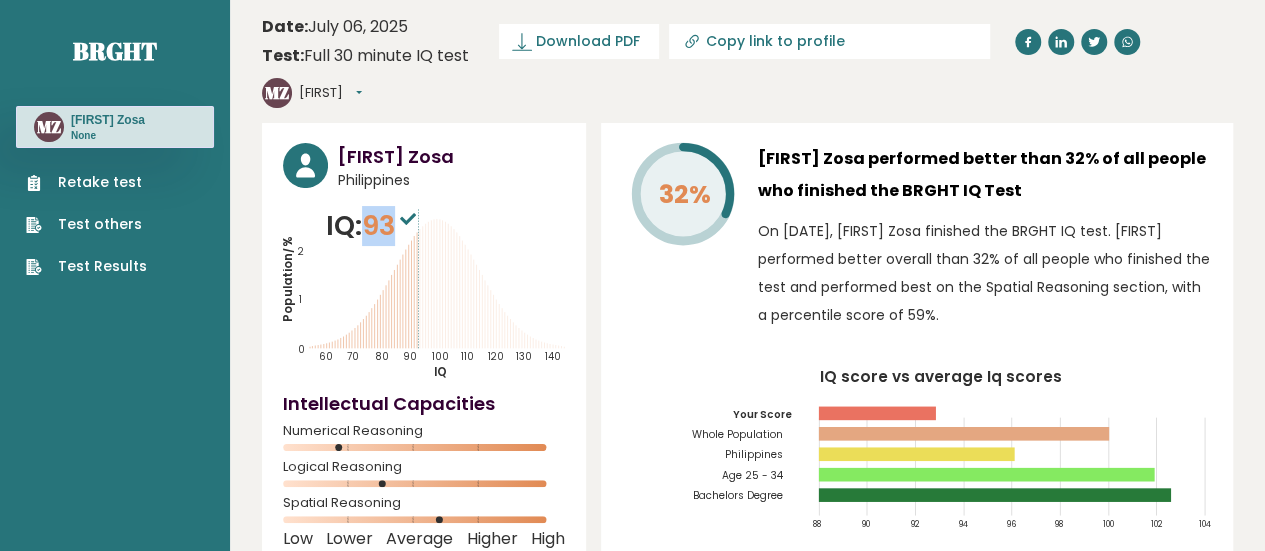 drag, startPoint x: 368, startPoint y: 185, endPoint x: 395, endPoint y: 186, distance: 27.018513 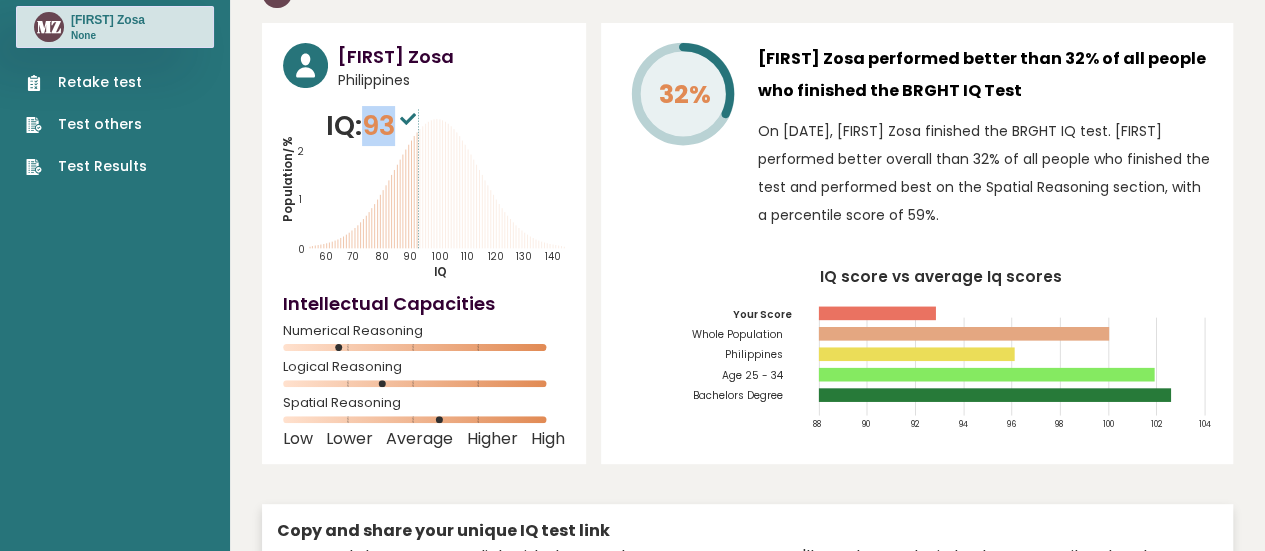 scroll, scrollTop: 0, scrollLeft: 0, axis: both 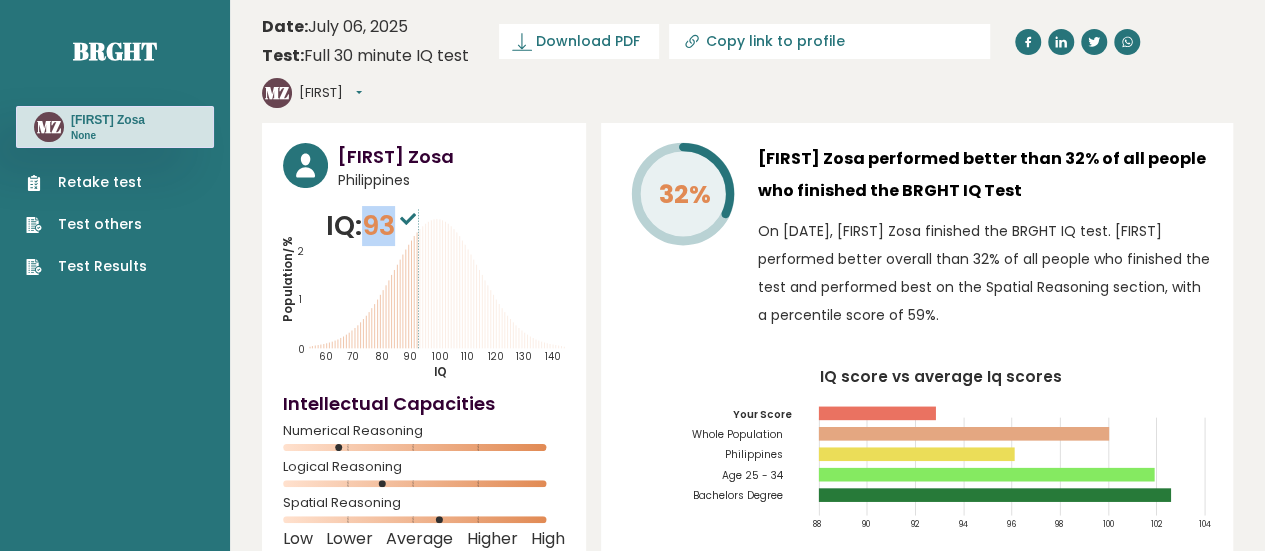 click on "Download PDF" at bounding box center (579, 41) 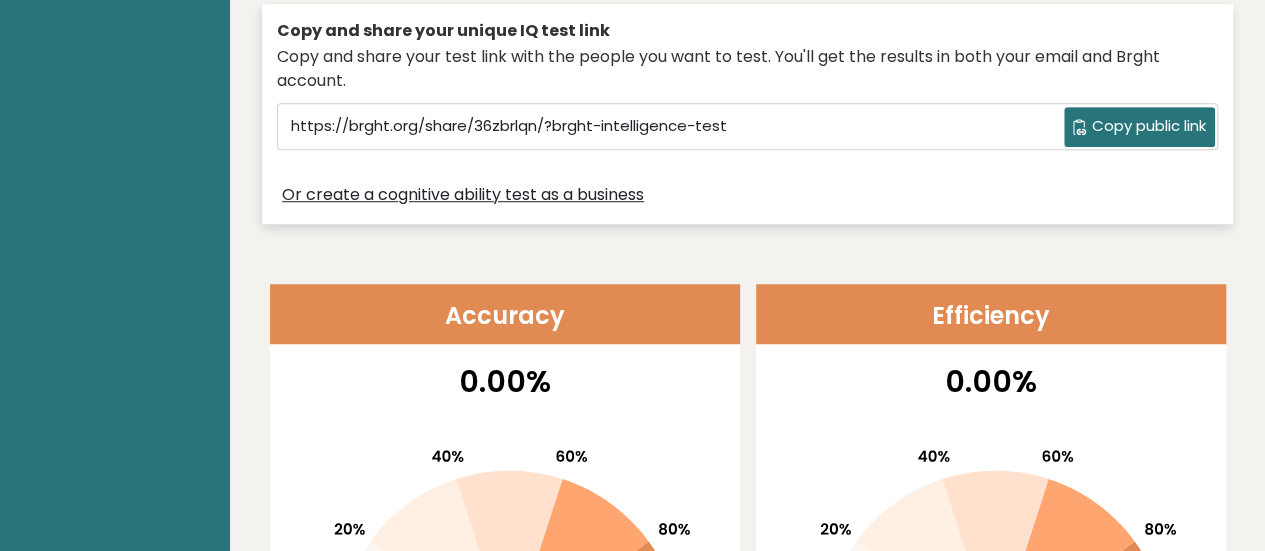 scroll, scrollTop: 500, scrollLeft: 0, axis: vertical 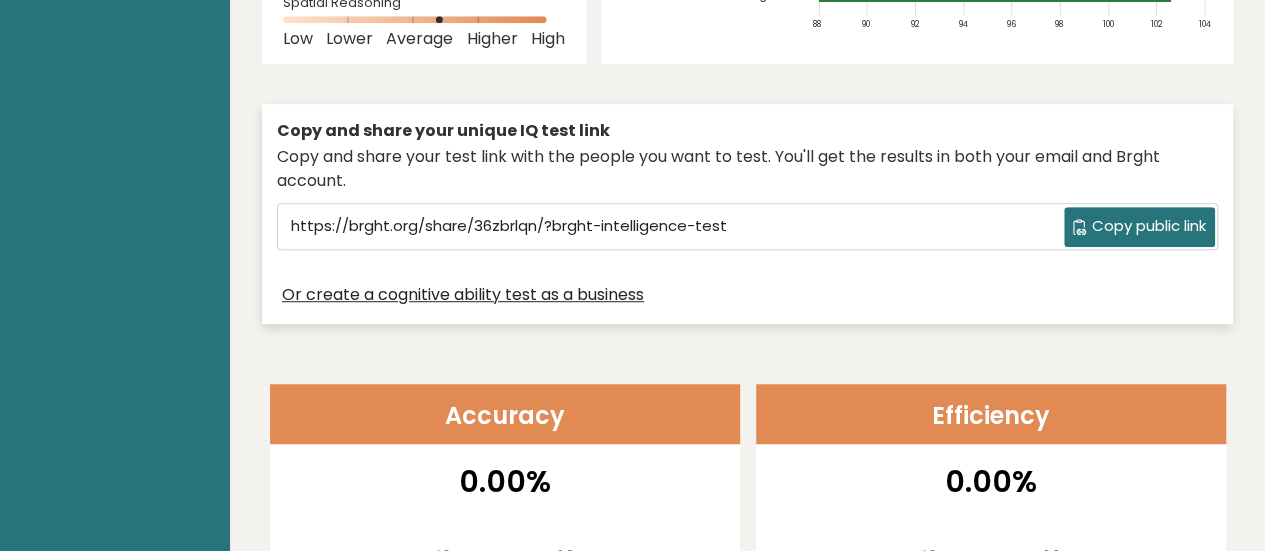 click on "Or create a cognitive ability test as a business" at bounding box center (747, 294) 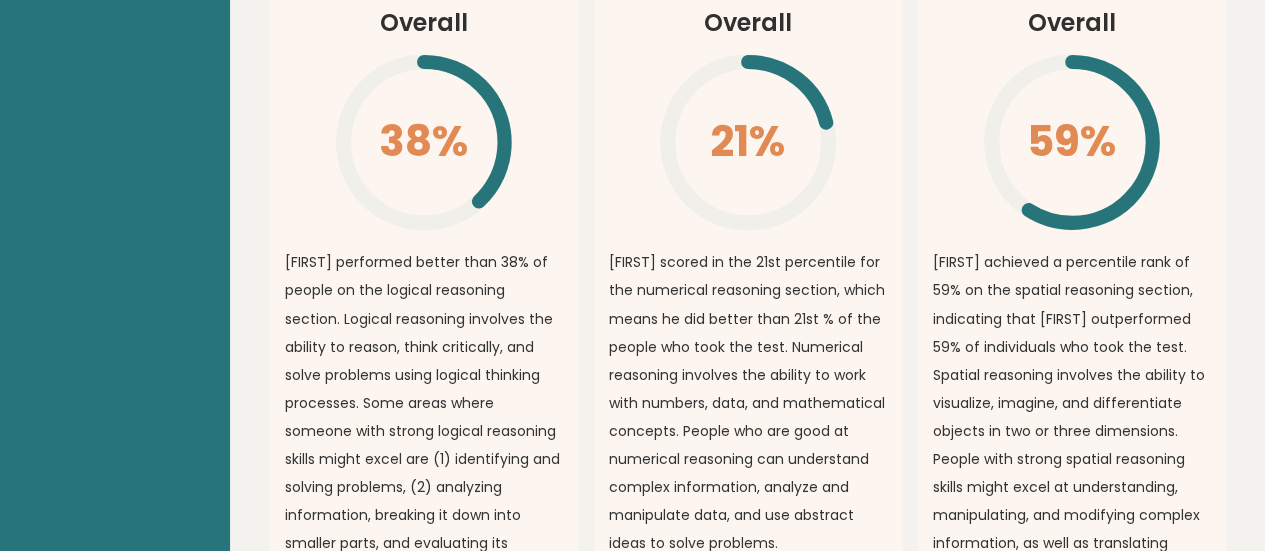 scroll, scrollTop: 1900, scrollLeft: 0, axis: vertical 